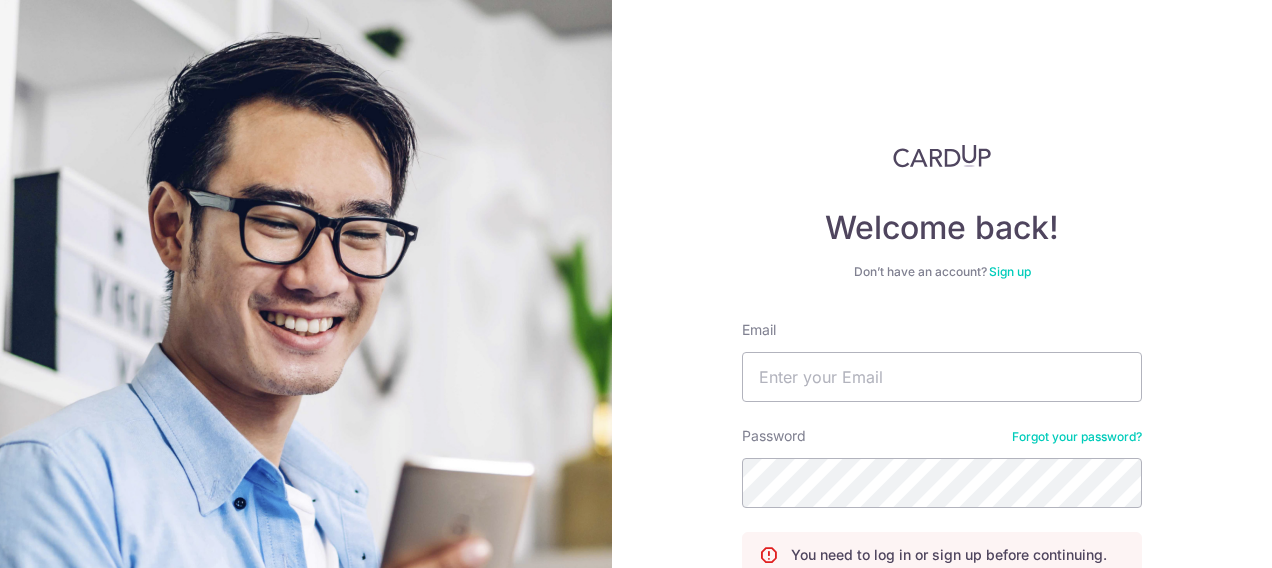 scroll, scrollTop: 0, scrollLeft: 0, axis: both 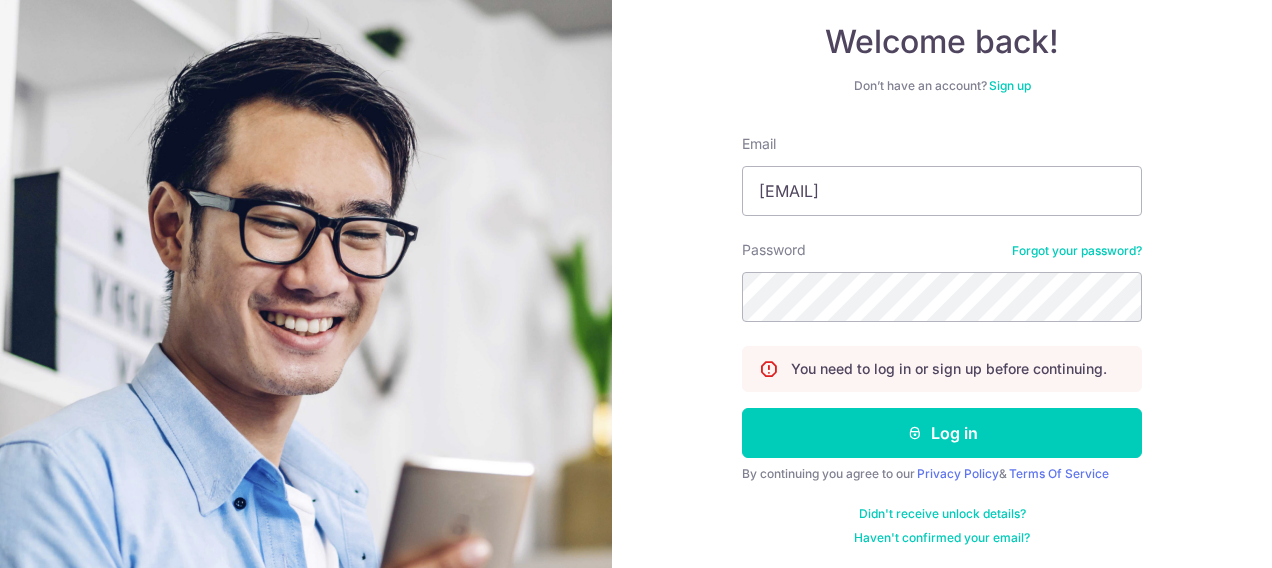 type on "[EMAIL]" 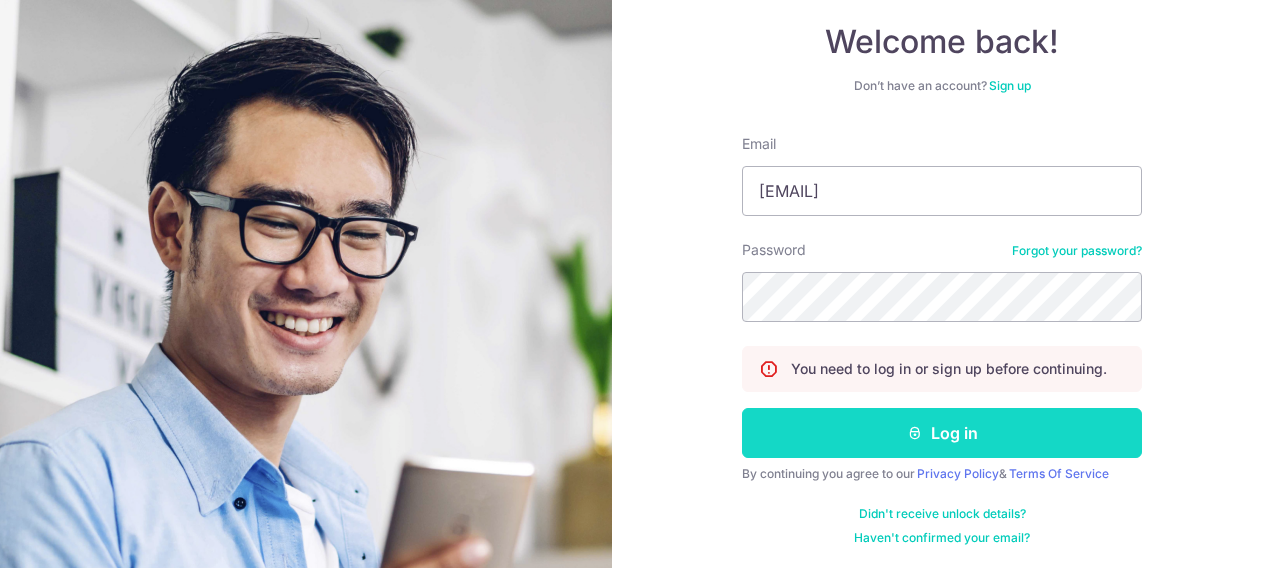 click on "Log in" at bounding box center [942, 433] 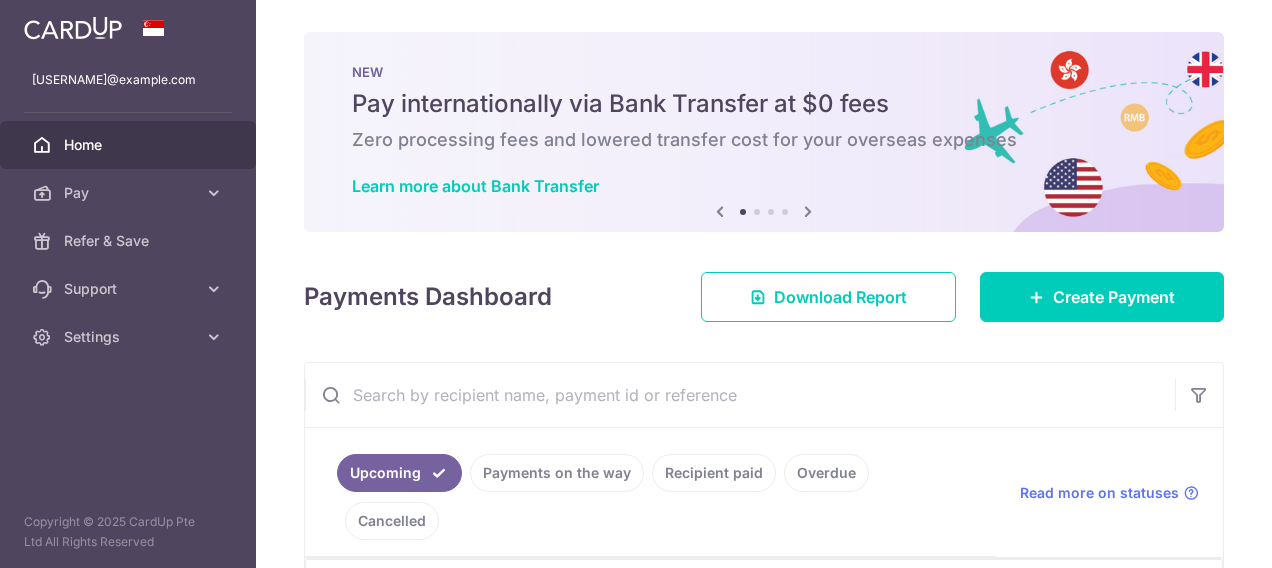 scroll, scrollTop: 0, scrollLeft: 0, axis: both 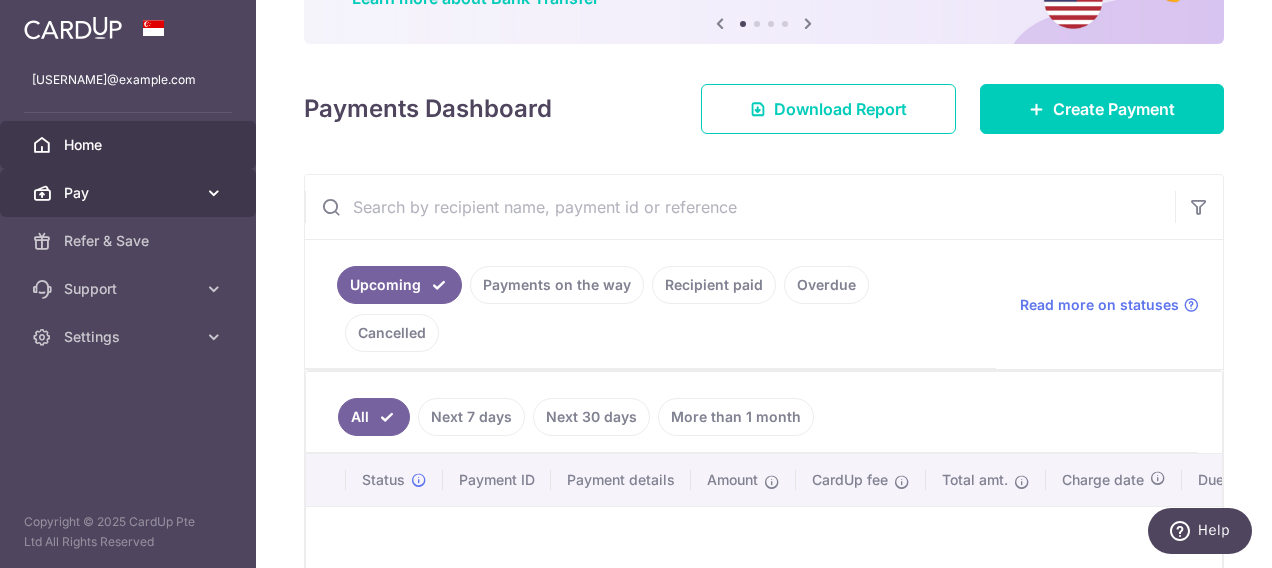 click on "Pay" at bounding box center [128, 193] 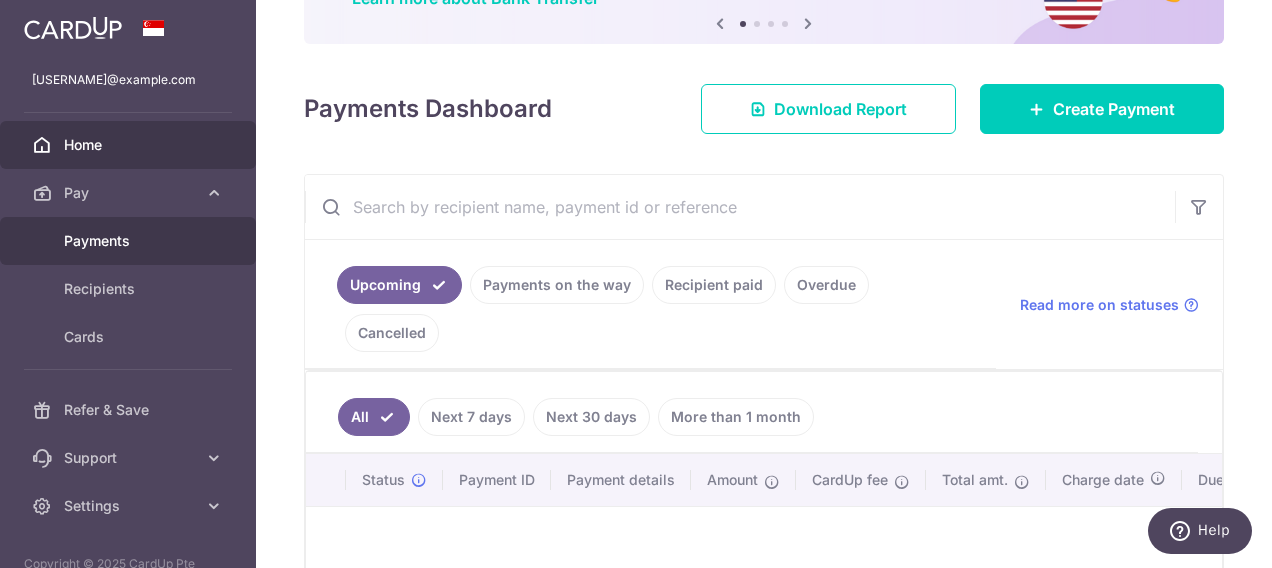 click on "Payments" at bounding box center [128, 241] 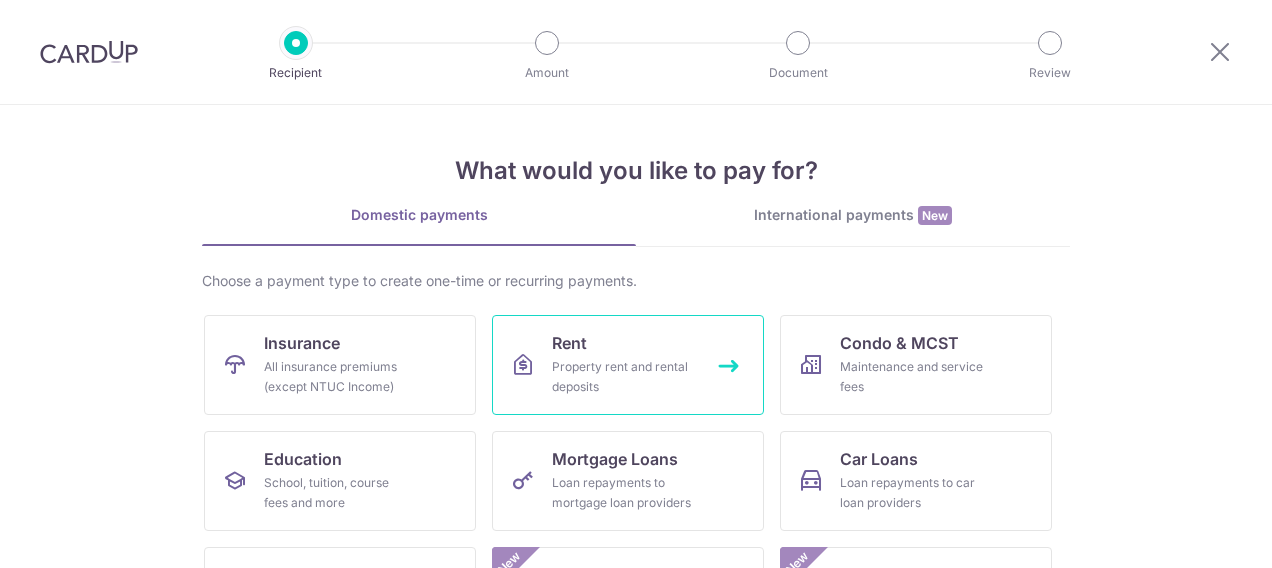 scroll, scrollTop: 0, scrollLeft: 0, axis: both 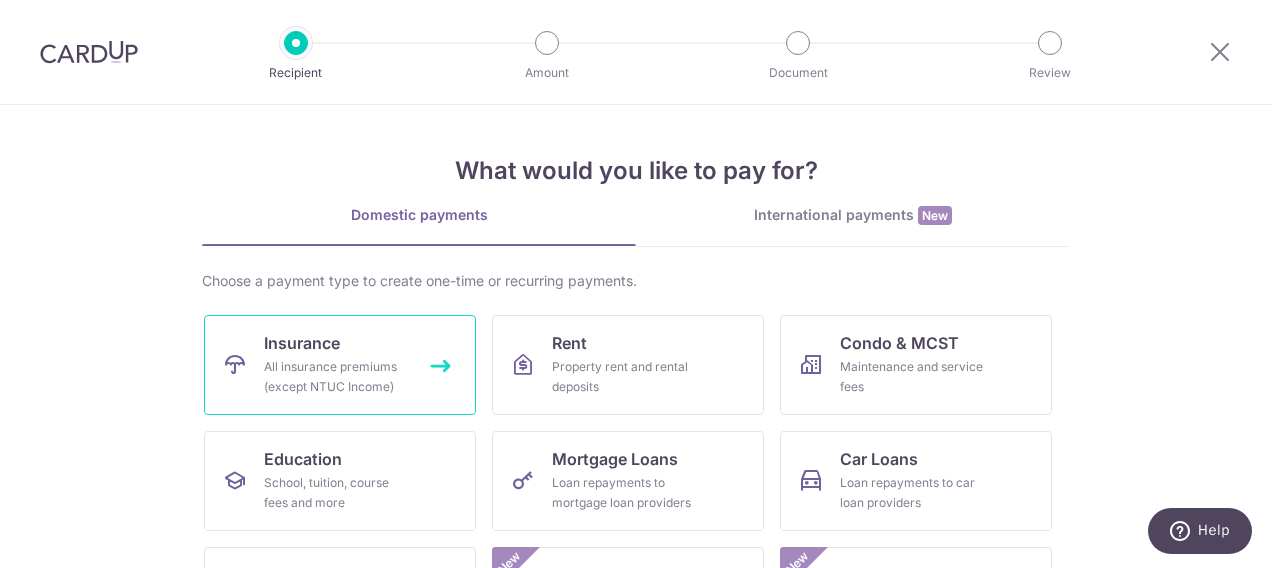 click on "All insurance premiums (except NTUC Income)" at bounding box center (336, 377) 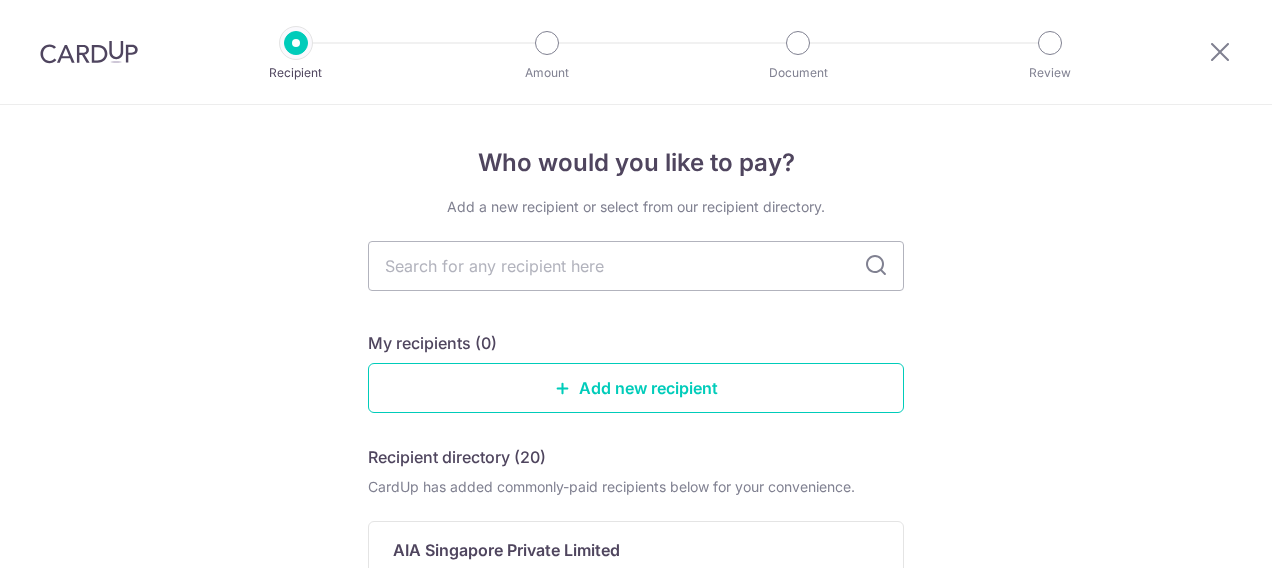scroll, scrollTop: 0, scrollLeft: 0, axis: both 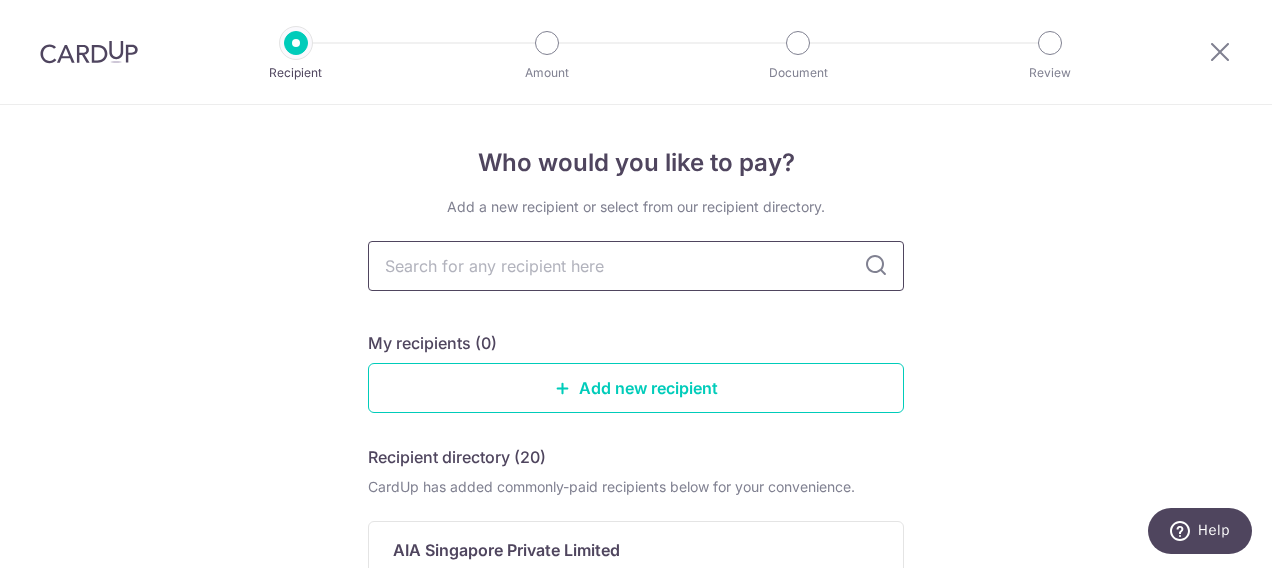 click at bounding box center (636, 266) 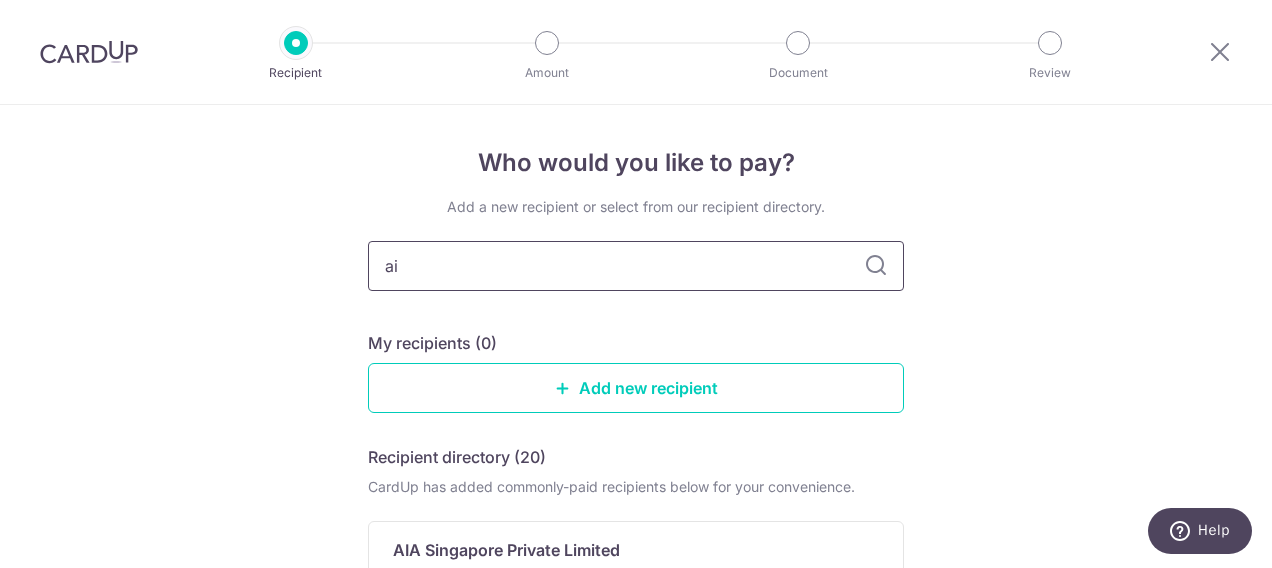 type on "aia" 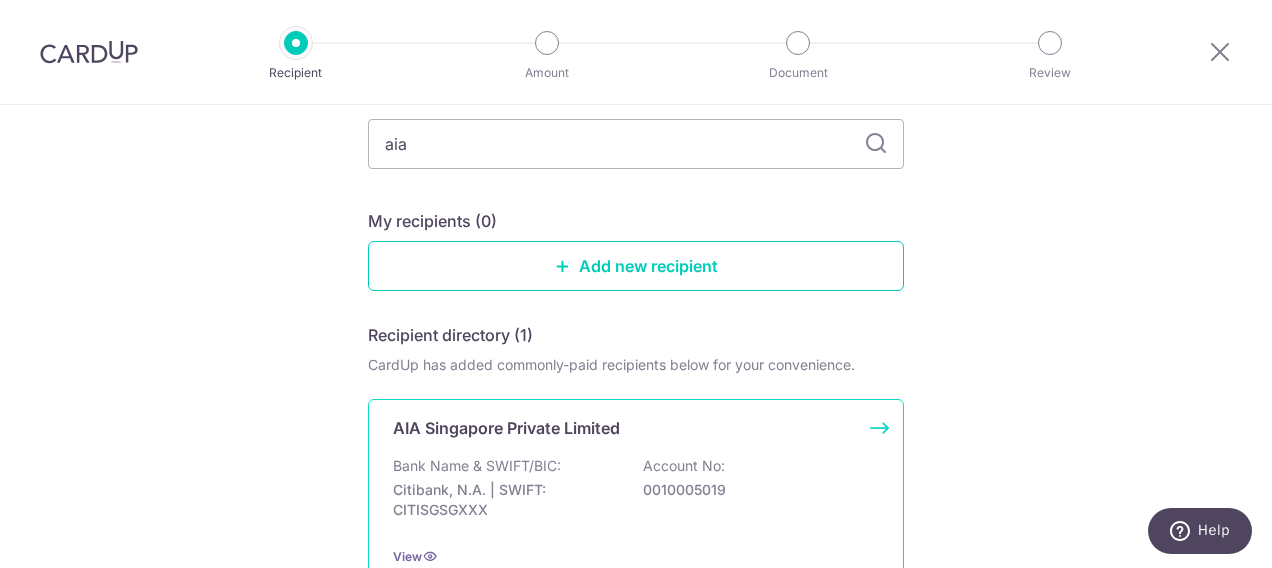 scroll, scrollTop: 0, scrollLeft: 0, axis: both 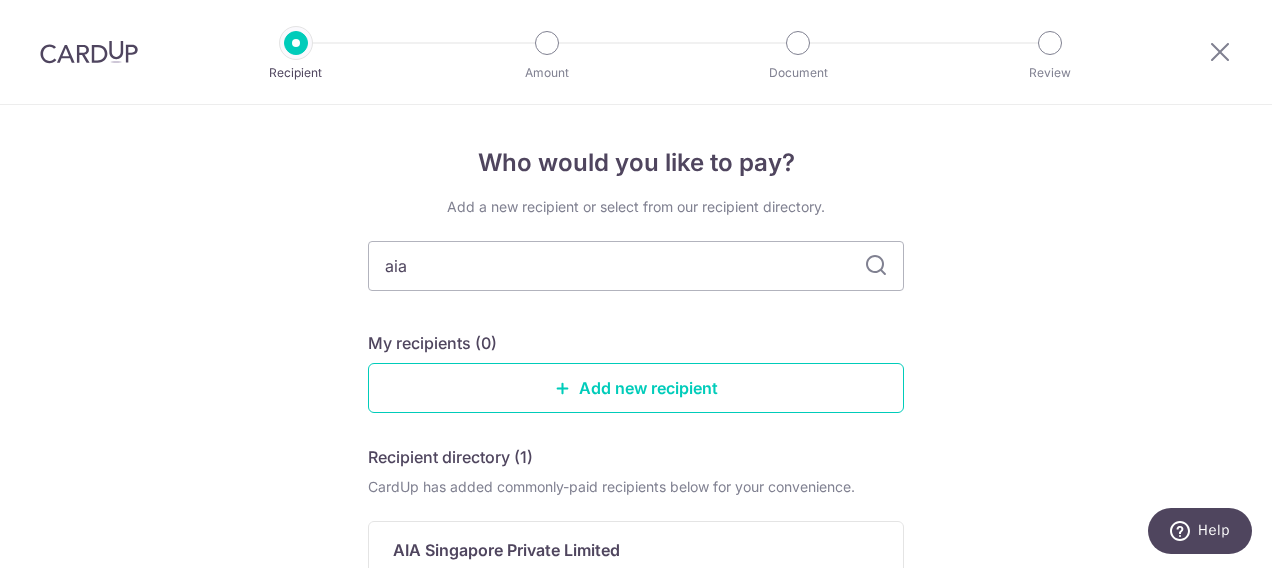 click at bounding box center (876, 266) 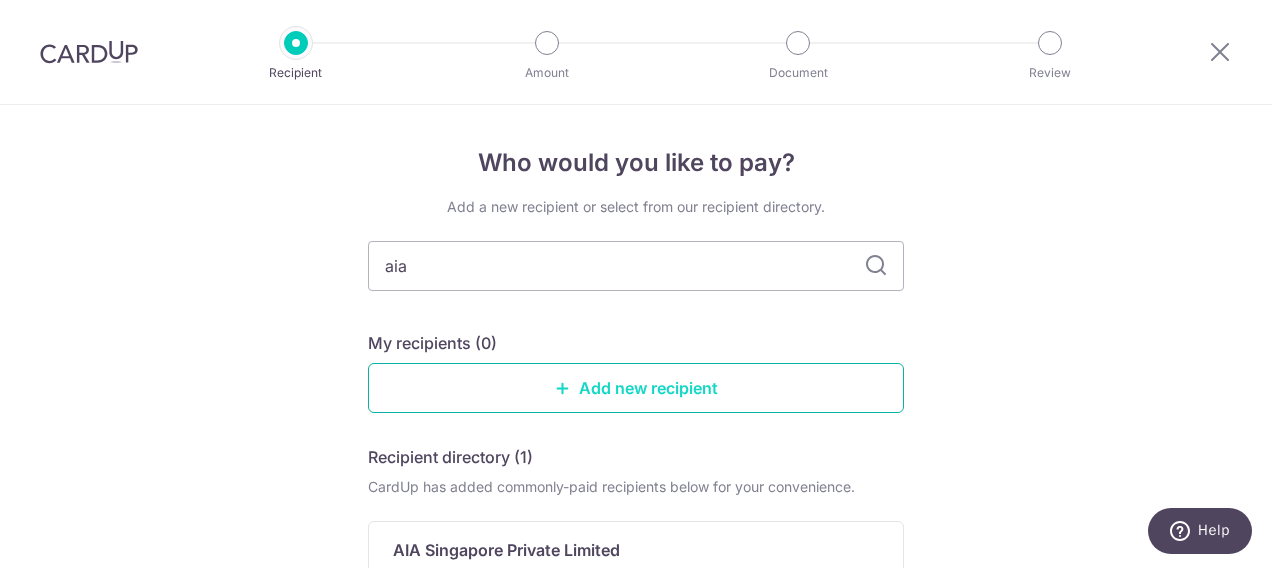 click on "Add new recipient" at bounding box center (636, 388) 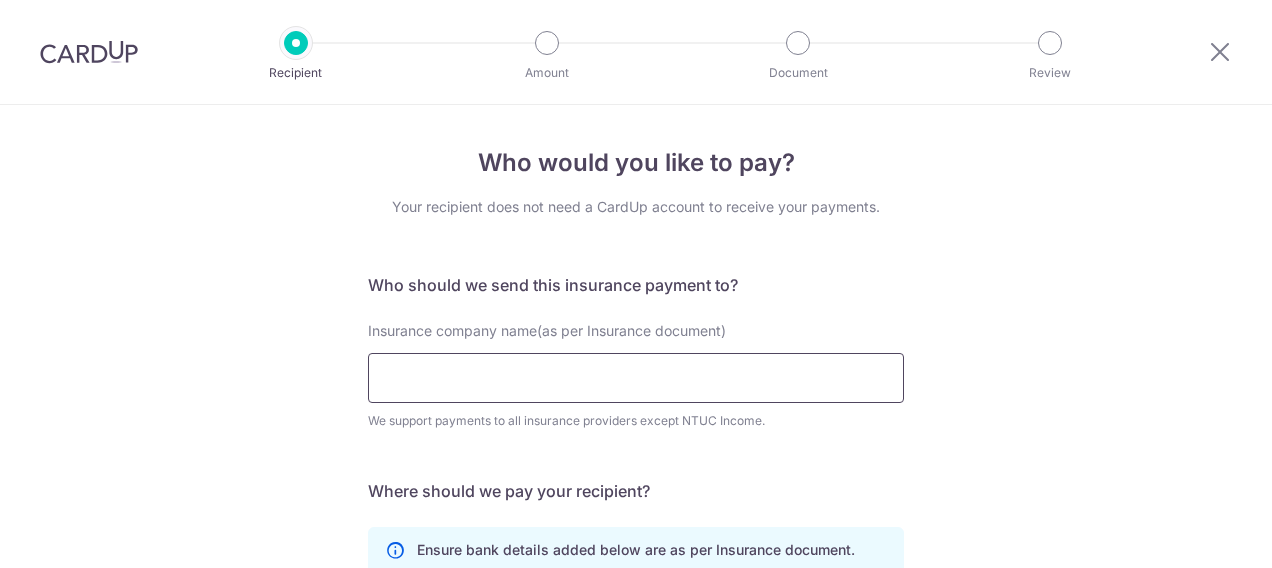 scroll, scrollTop: 0, scrollLeft: 0, axis: both 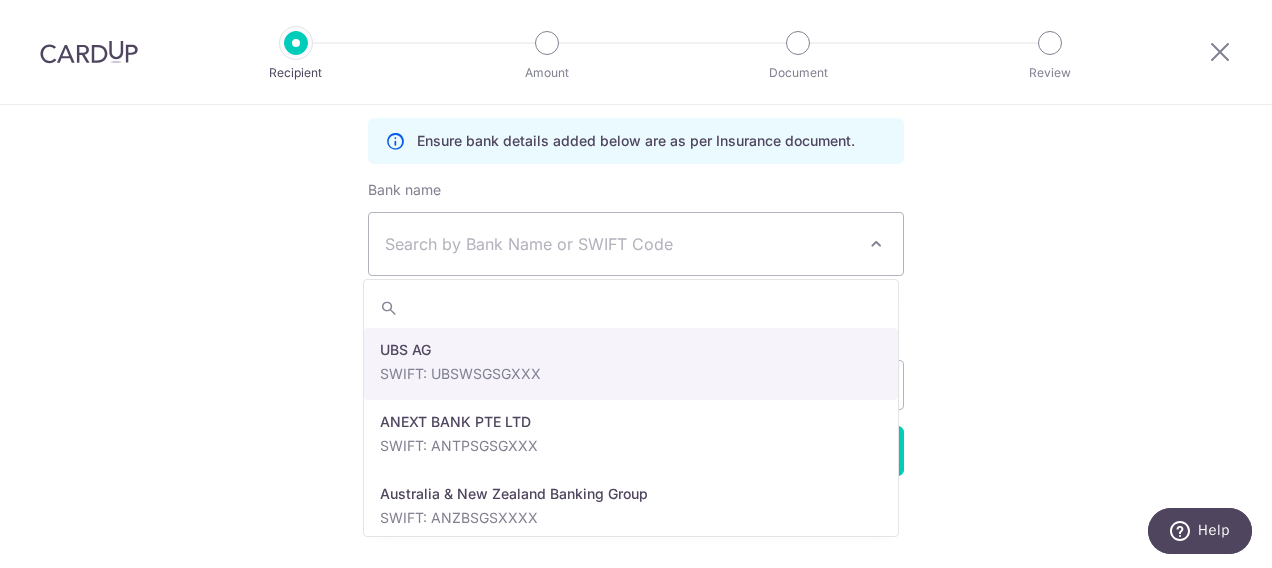 click at bounding box center [876, 244] 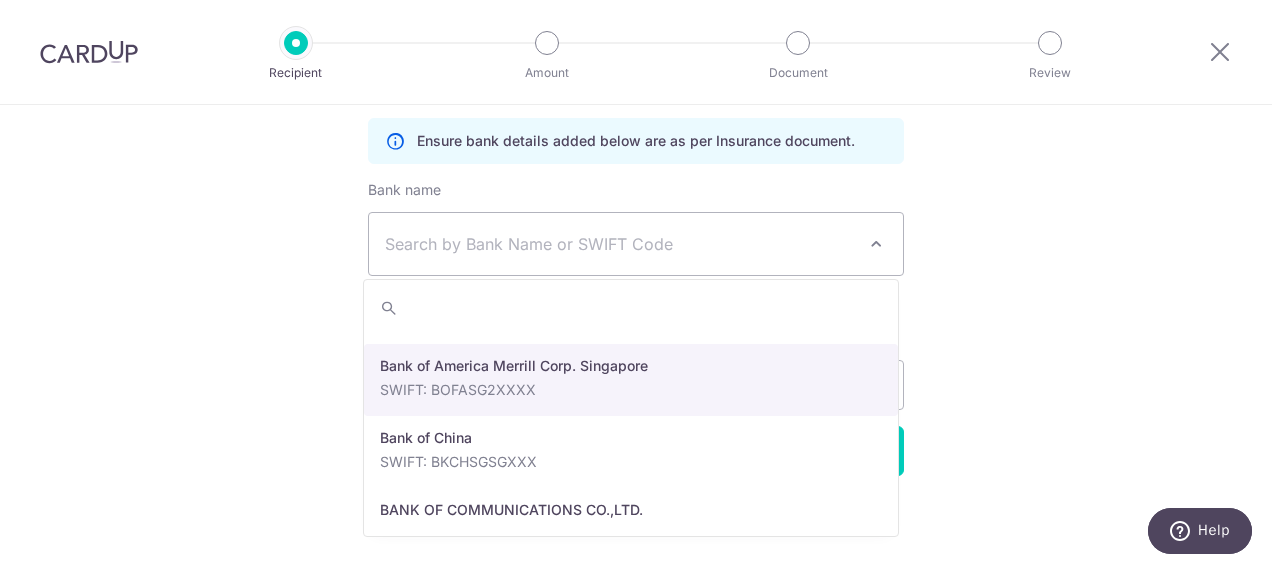 scroll, scrollTop: 300, scrollLeft: 0, axis: vertical 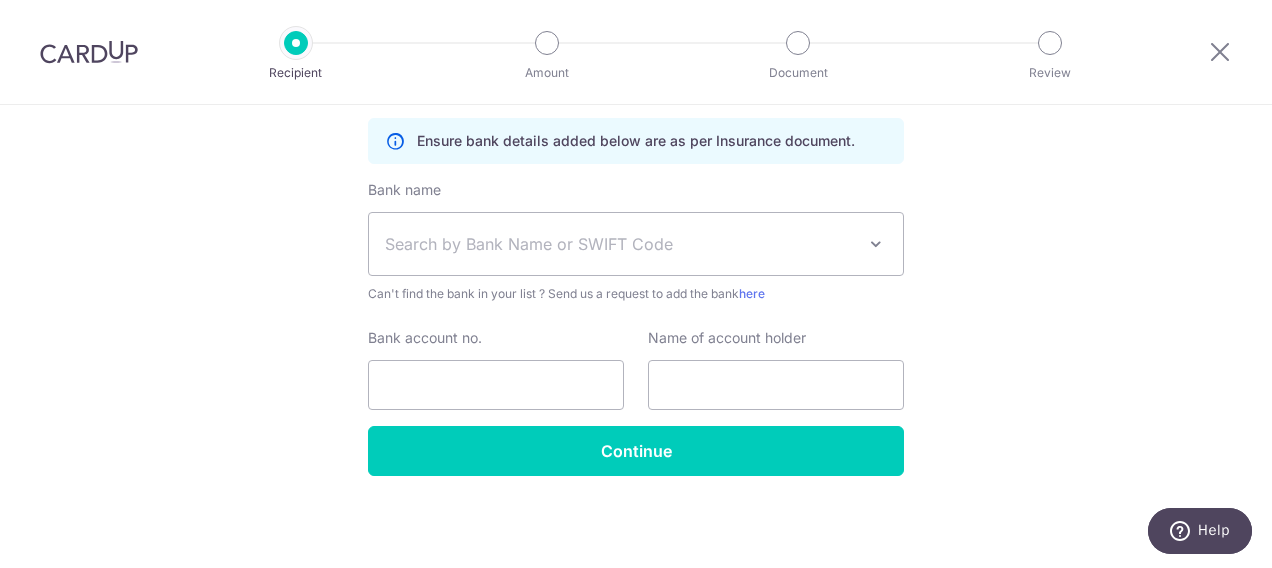 click on "Who would you like to pay?
Your recipient does not need a CardUp account to receive your payments.
Who should we send this insurance payment to?
Insurance company name(as per Insurance document)
We support payments to all insurance providers except NTUC Income.
Translation missing: en.no key
URL
Telephone
Where should we pay your recipient?
Ensure bank details added below are as per Insurance document.
Bank name" at bounding box center (636, 133) 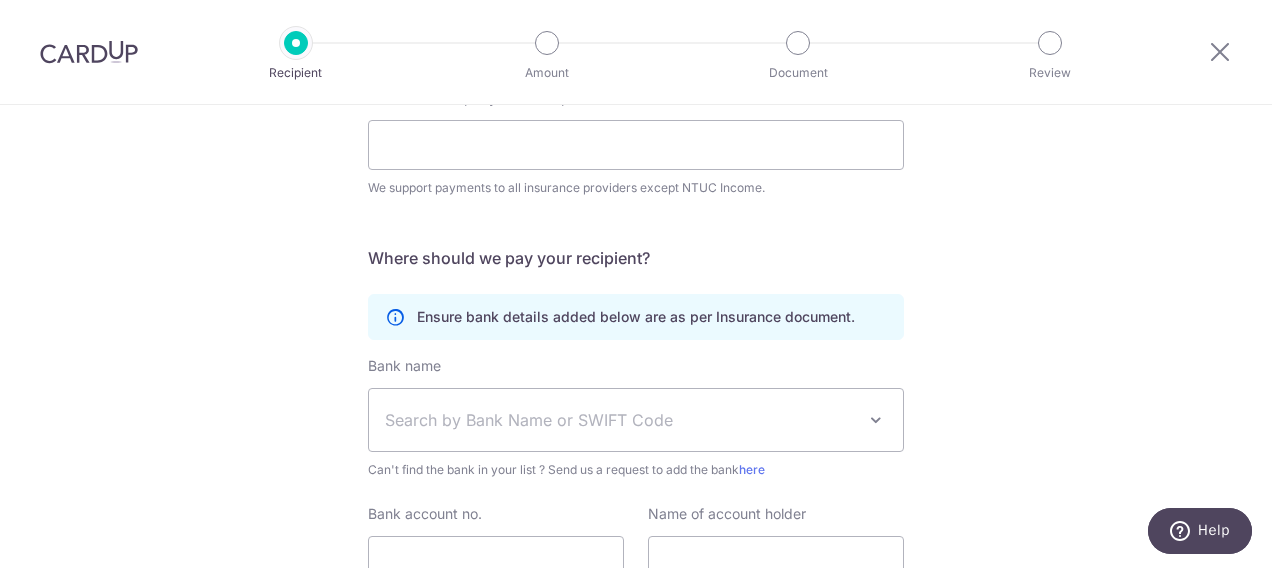 scroll, scrollTop: 0, scrollLeft: 0, axis: both 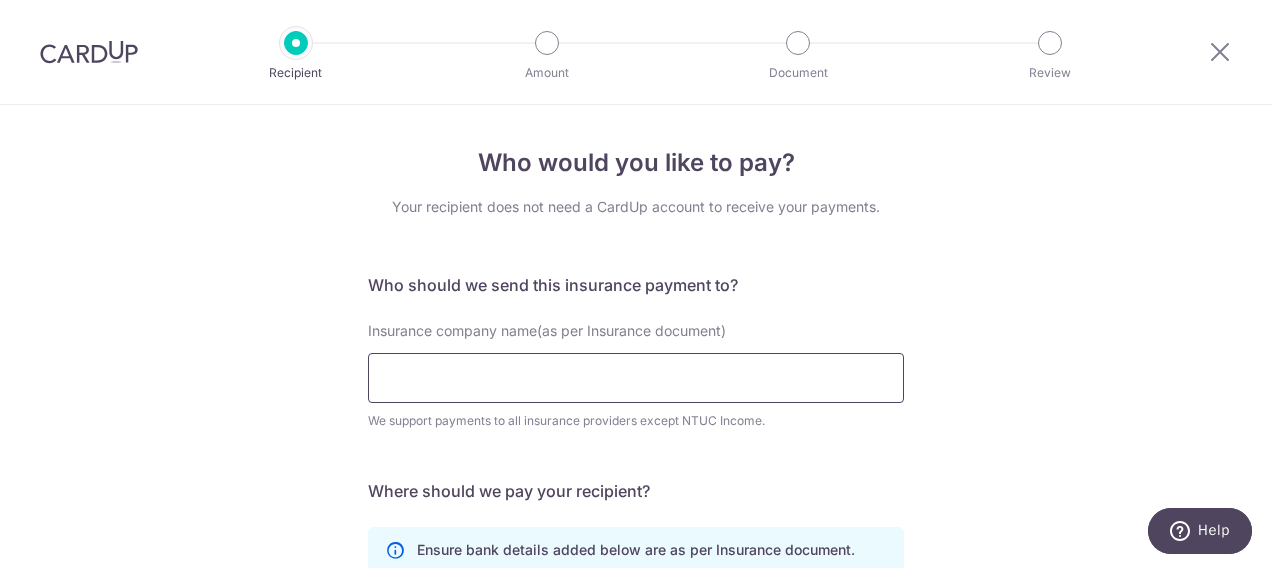 click on "Insurance company name(as per Insurance document)" at bounding box center (636, 378) 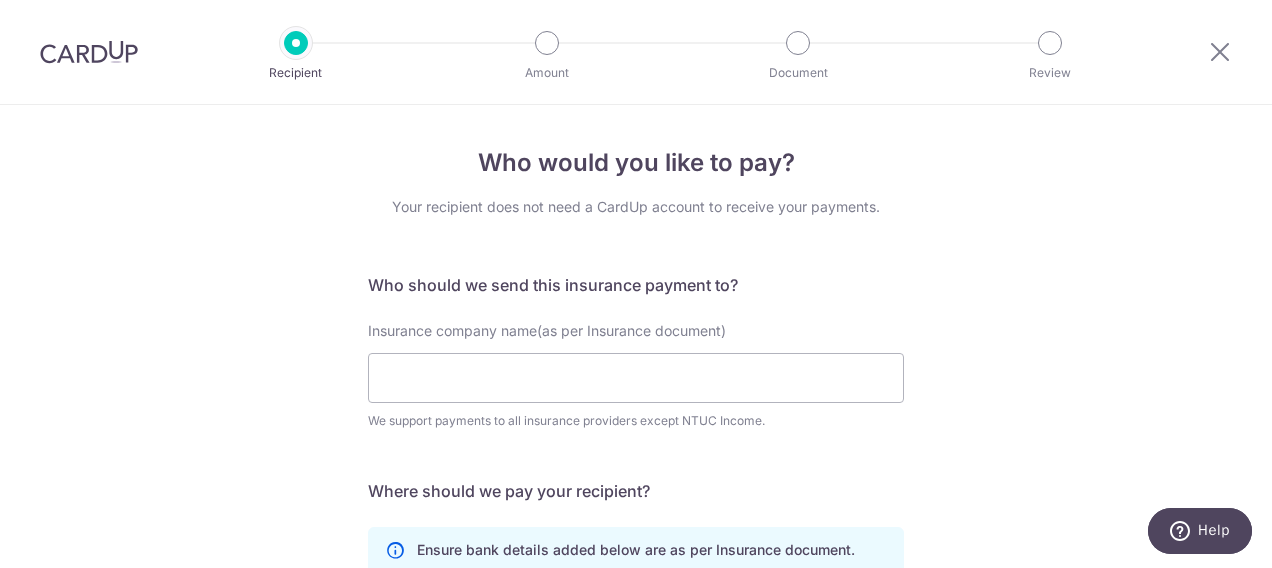 click at bounding box center [89, 52] 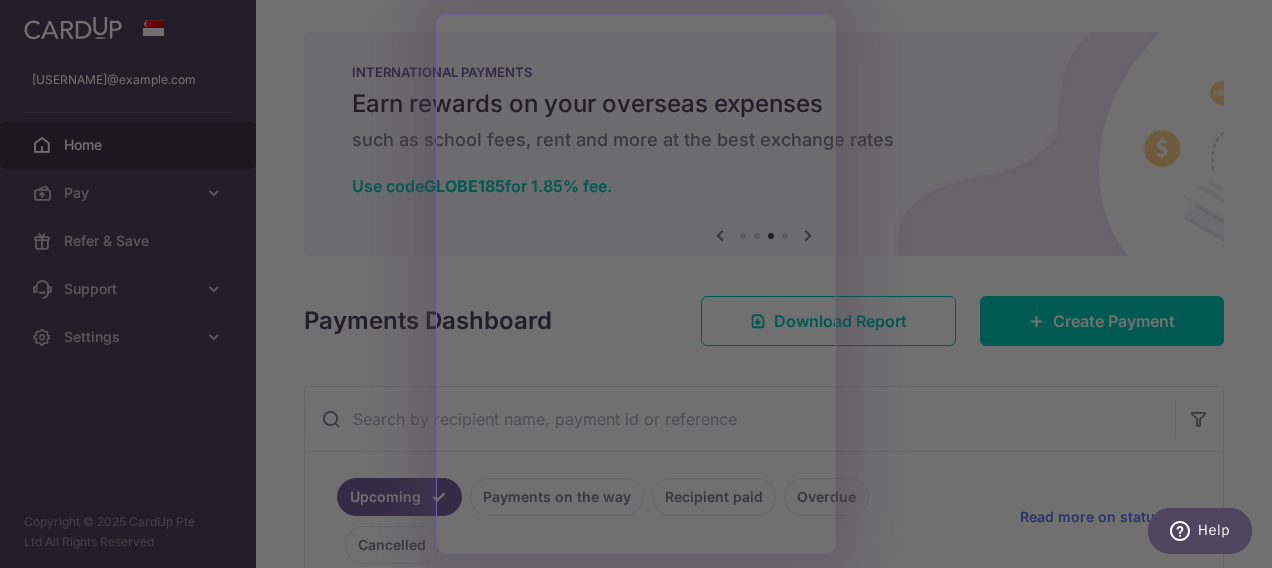 scroll, scrollTop: 0, scrollLeft: 0, axis: both 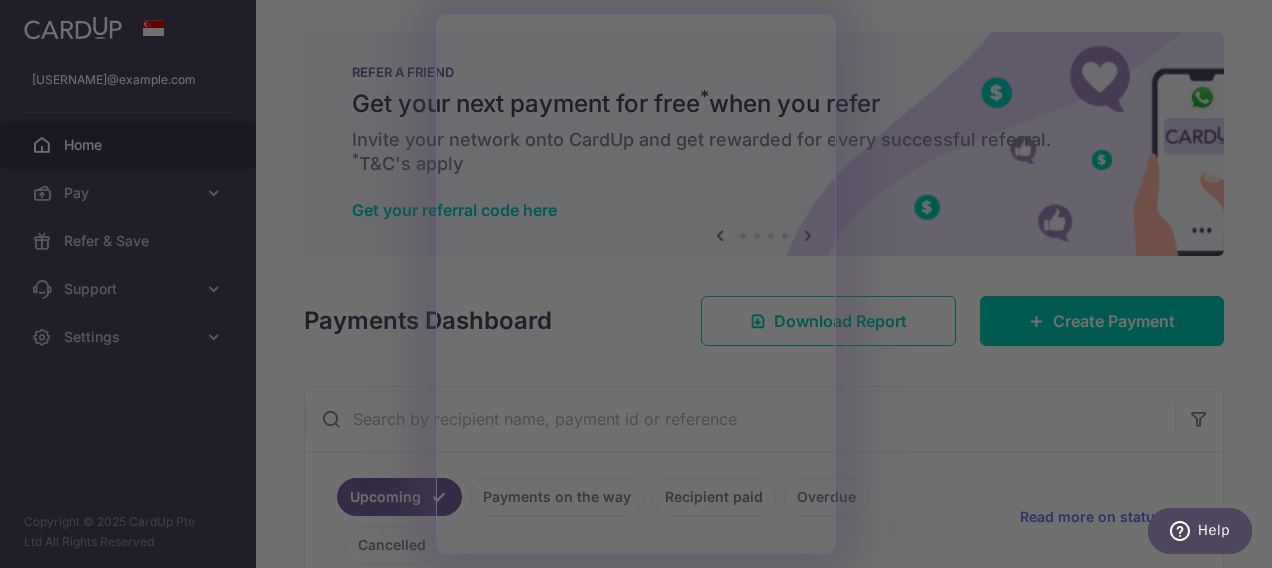 click at bounding box center [642, 287] 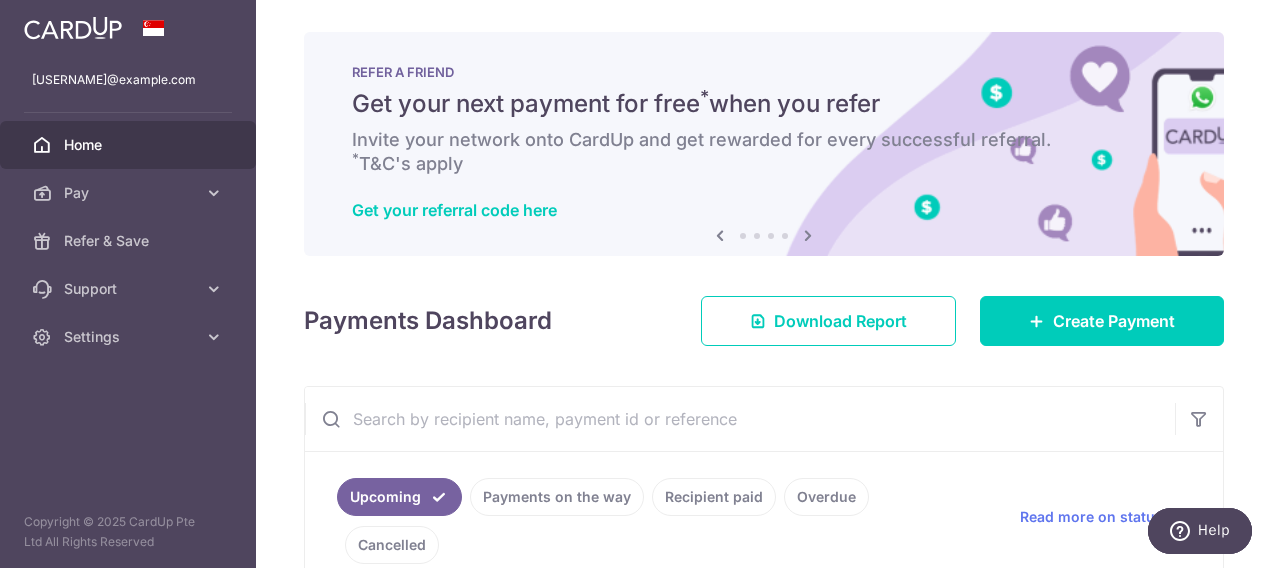 scroll, scrollTop: 200, scrollLeft: 0, axis: vertical 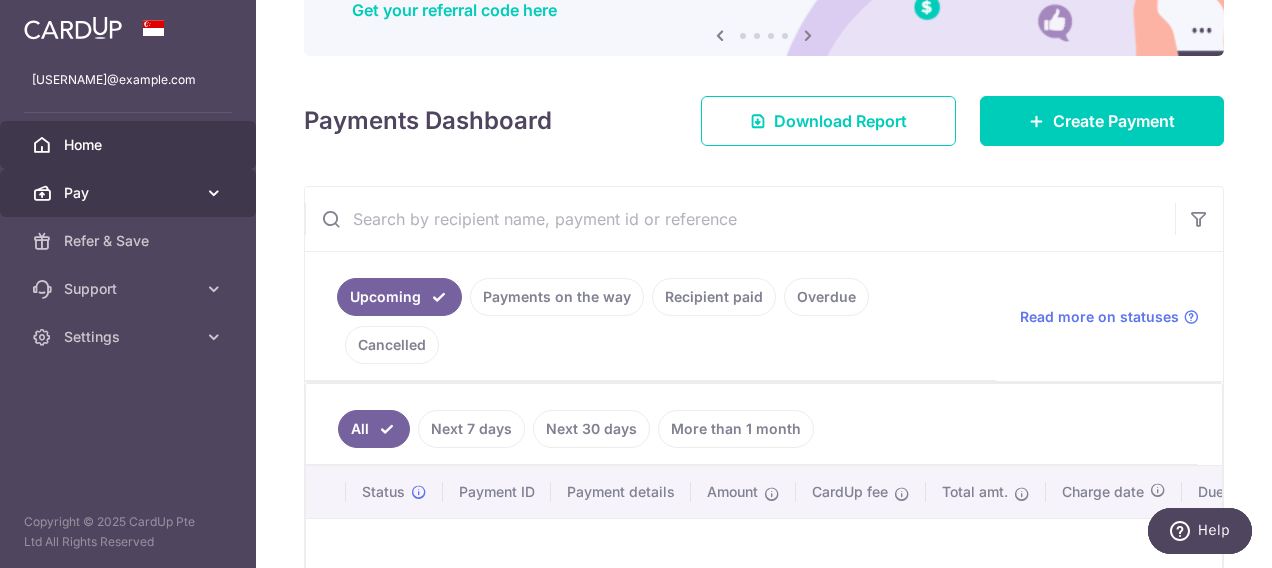 click on "Pay" at bounding box center [130, 193] 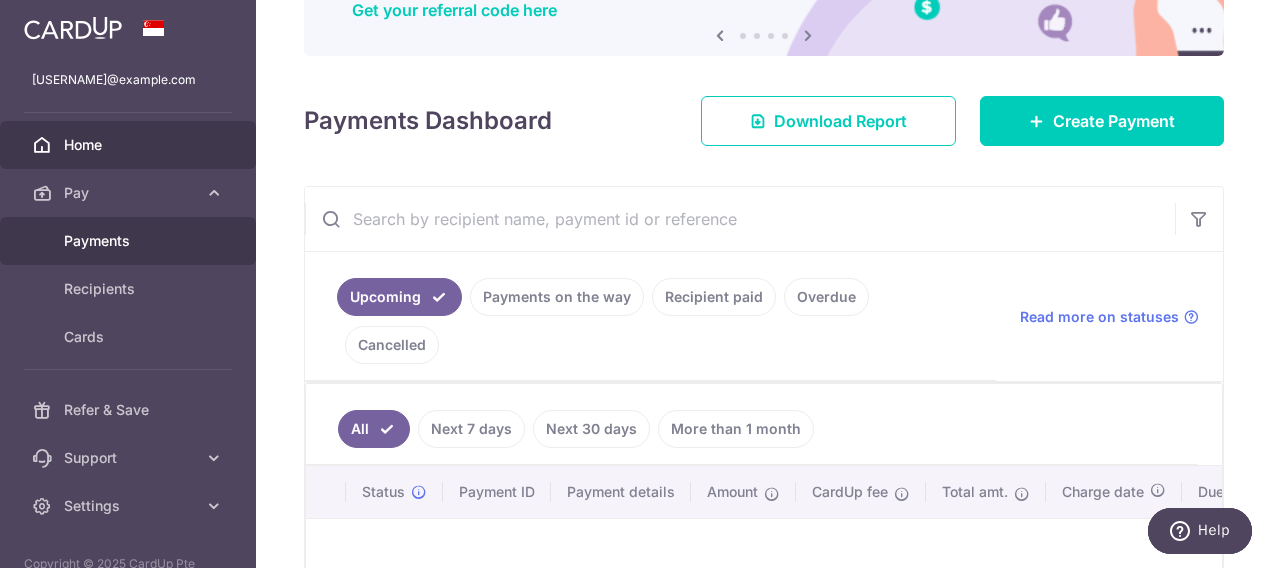 click on "Payments" at bounding box center [130, 241] 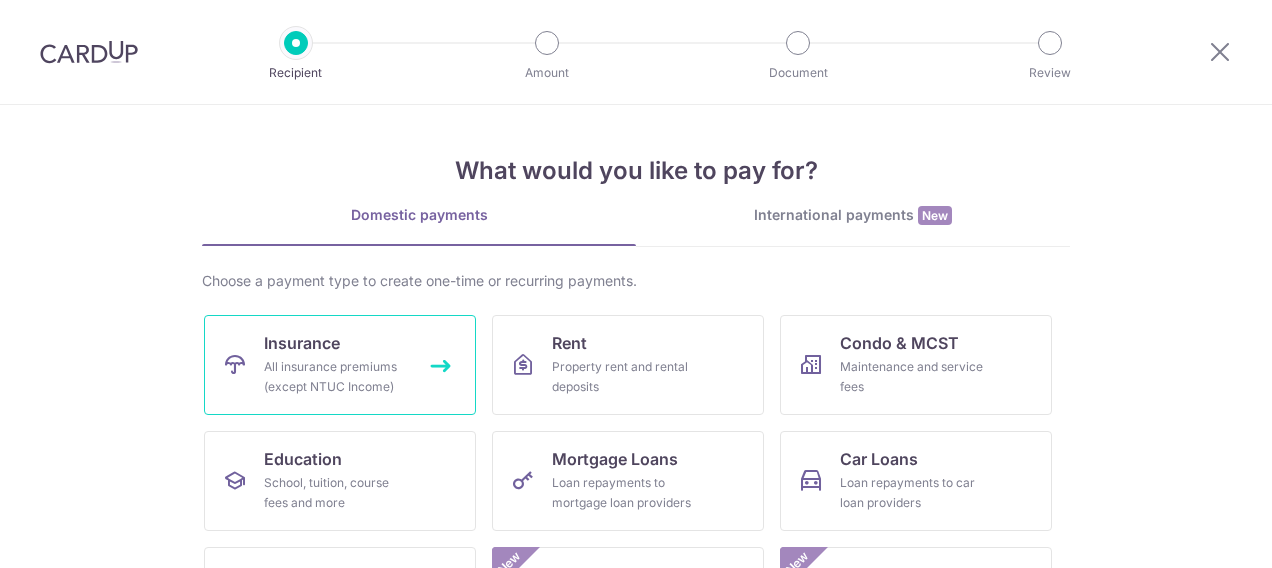scroll, scrollTop: 0, scrollLeft: 0, axis: both 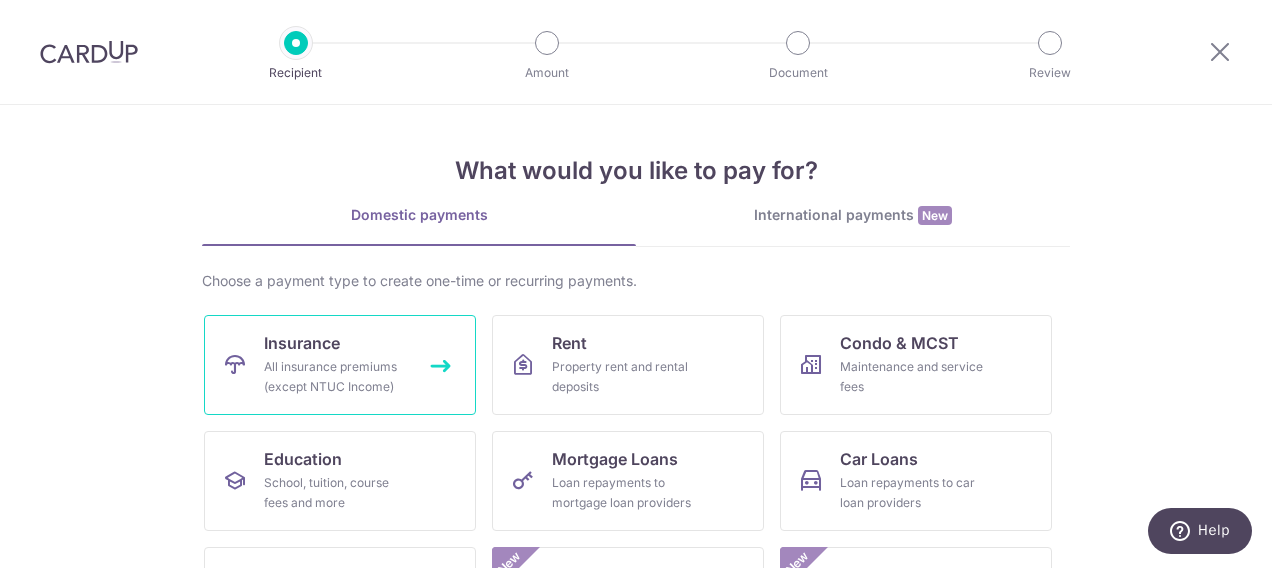 click on "All insurance premiums (except NTUC Income)" at bounding box center (336, 377) 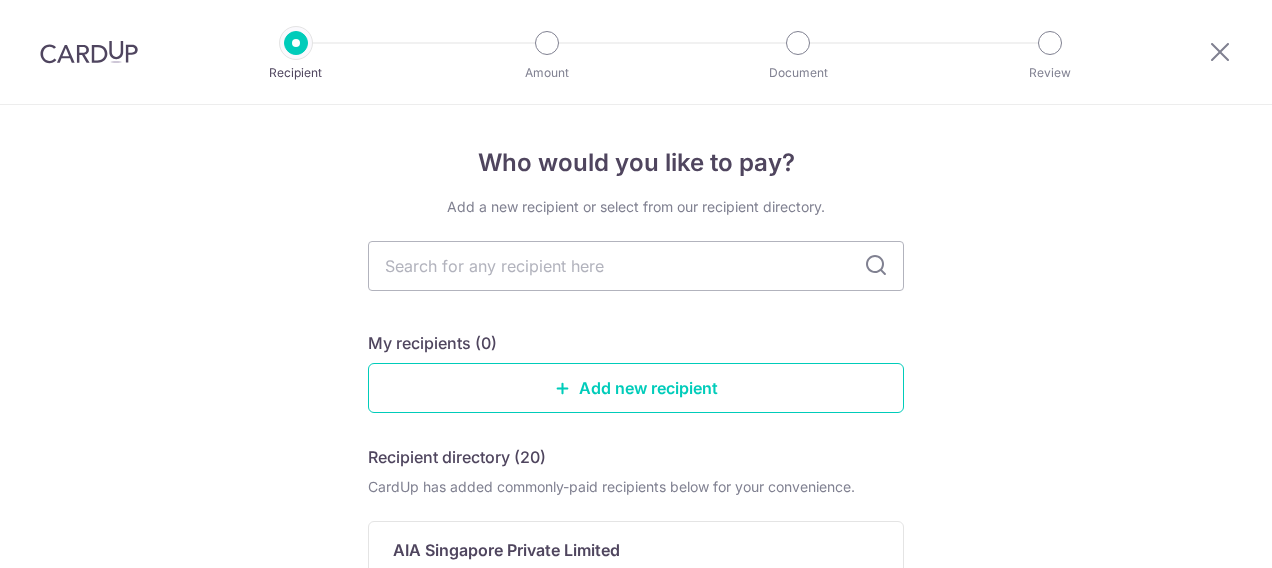 scroll, scrollTop: 0, scrollLeft: 0, axis: both 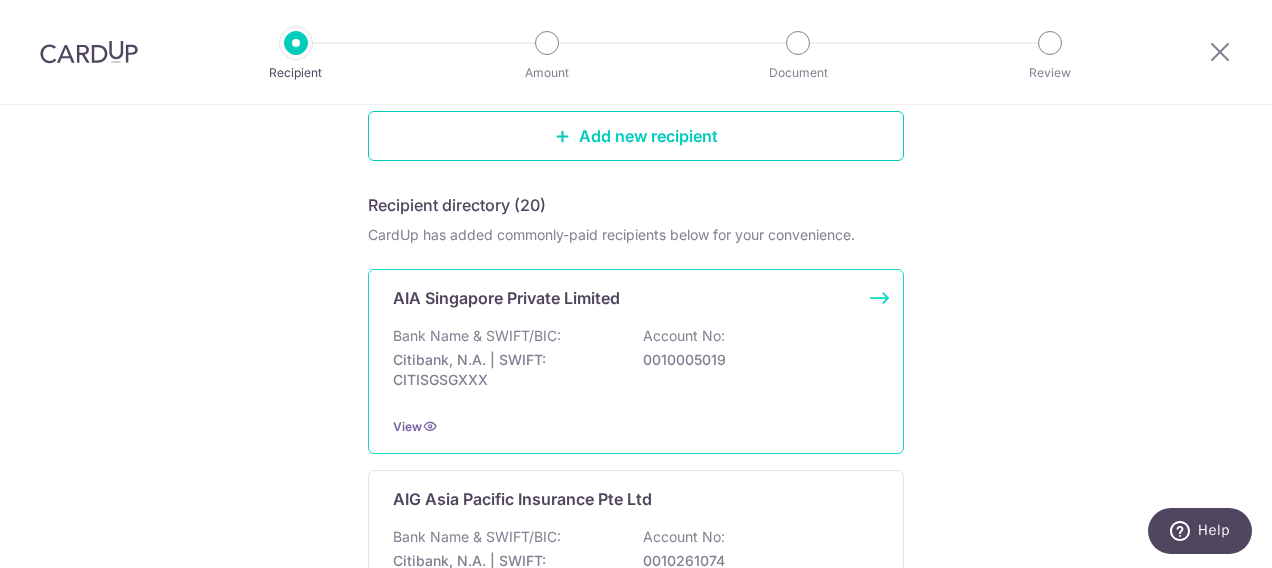 click on "Bank Name & SWIFT/BIC:
Citibank, N.A. | SWIFT: CITISGSGXXX
Account No:
0010005019" at bounding box center (636, 363) 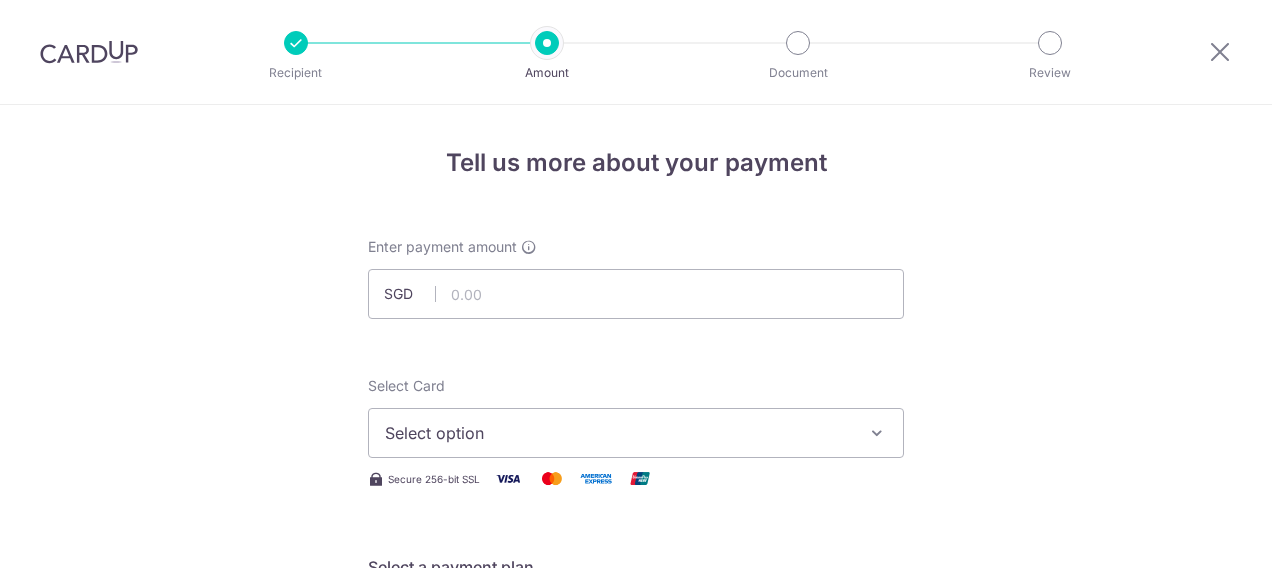 scroll, scrollTop: 0, scrollLeft: 0, axis: both 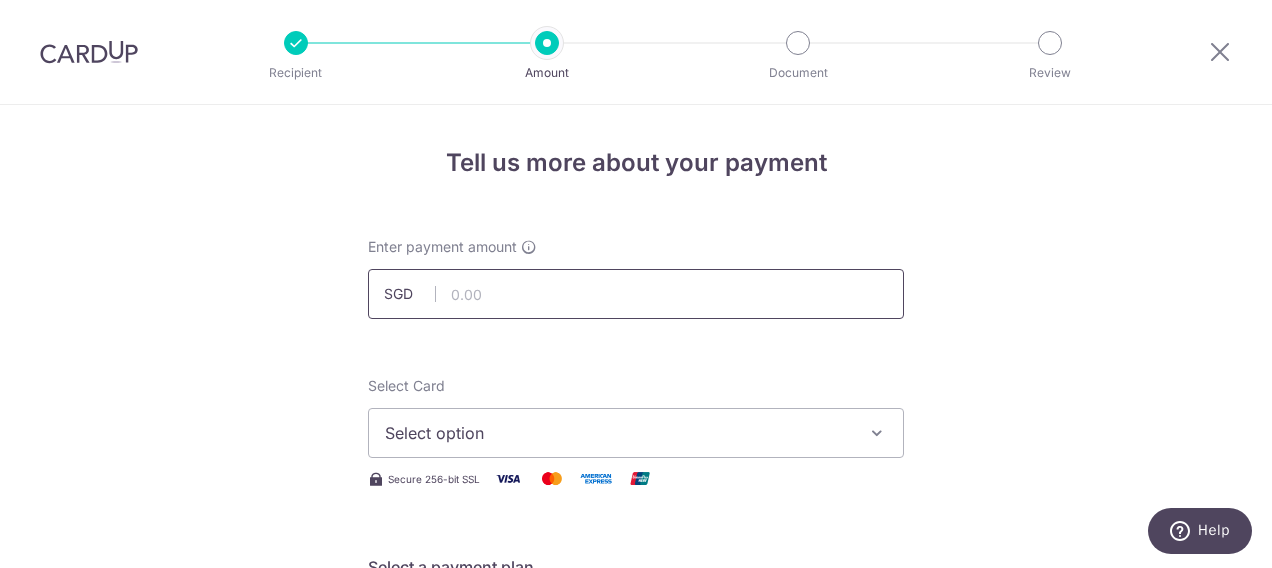 click at bounding box center [636, 294] 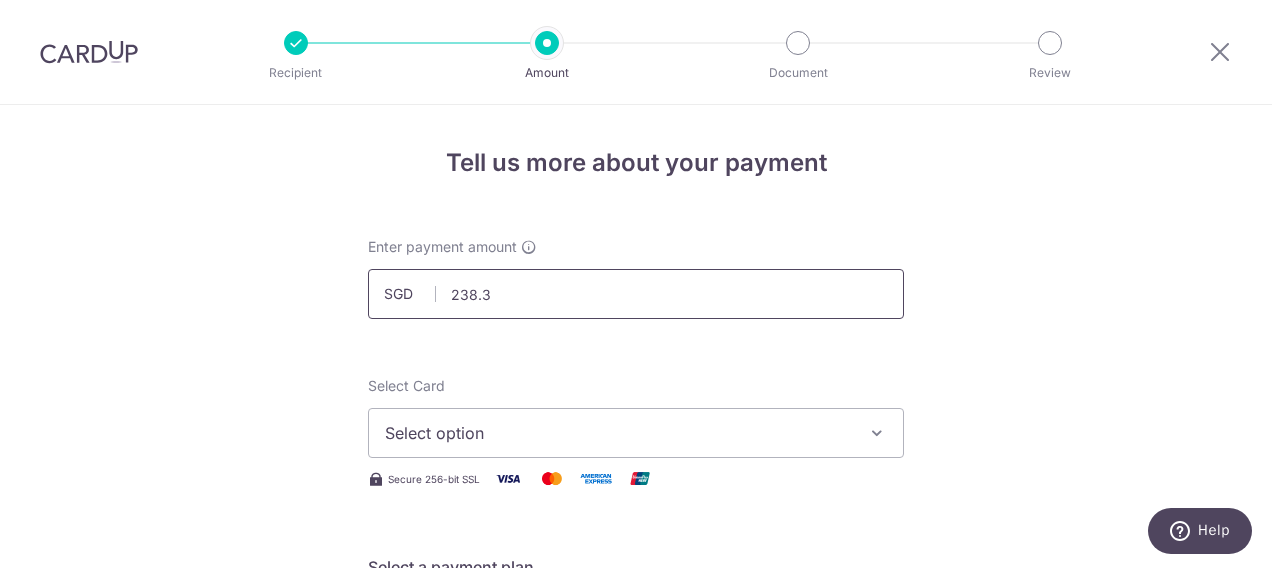type on "238.36" 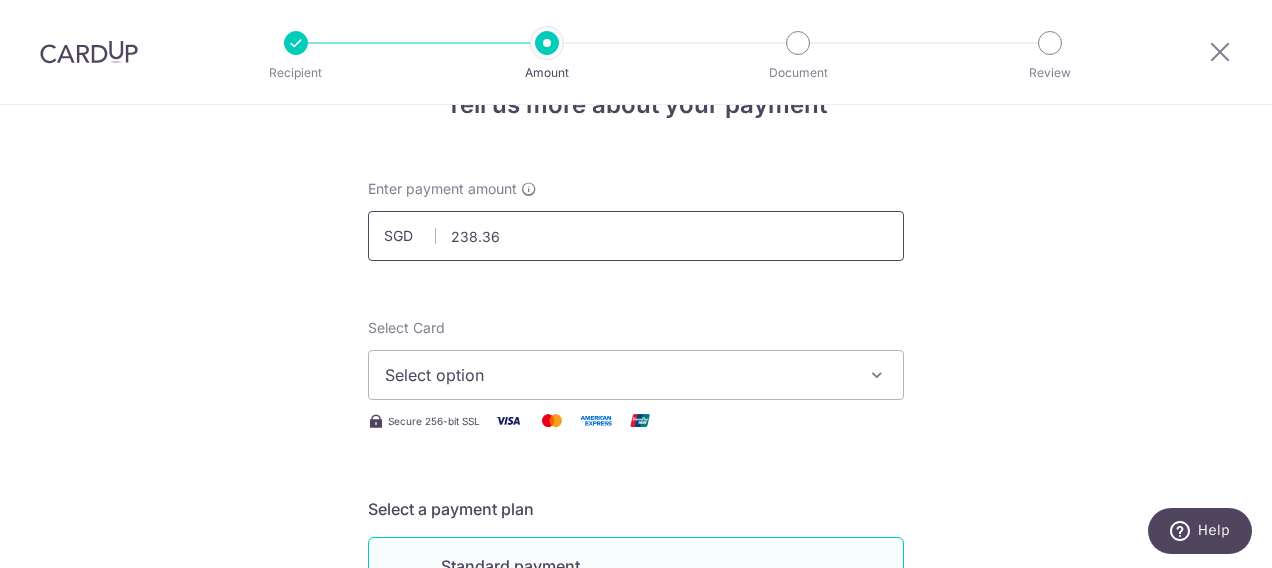 scroll, scrollTop: 100, scrollLeft: 0, axis: vertical 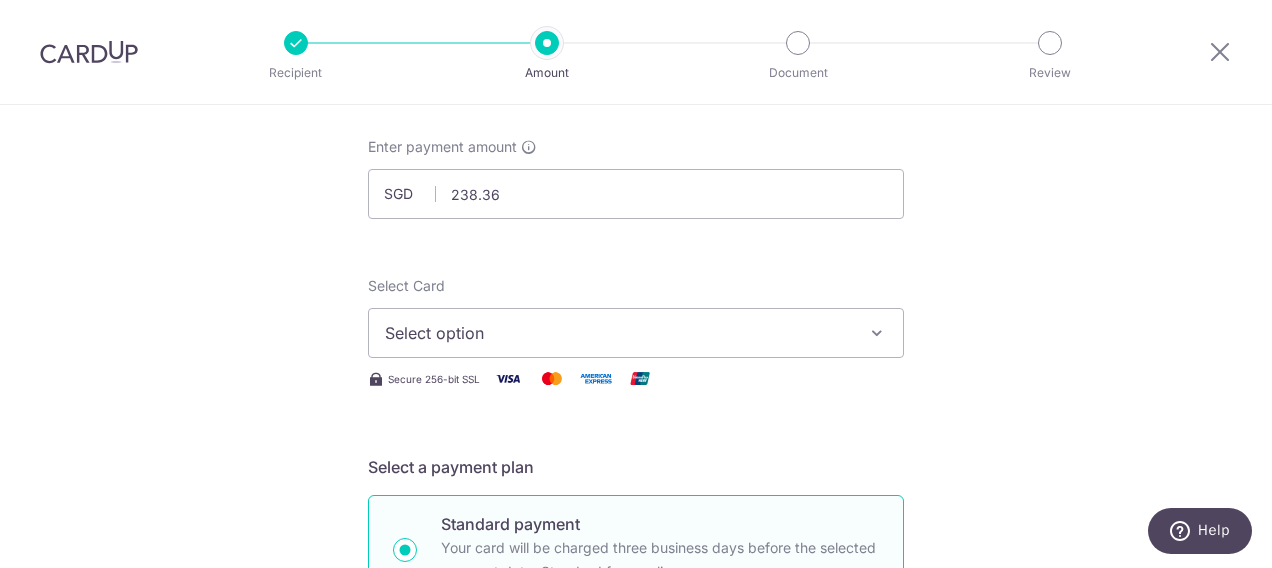 click on "Select option" at bounding box center (618, 333) 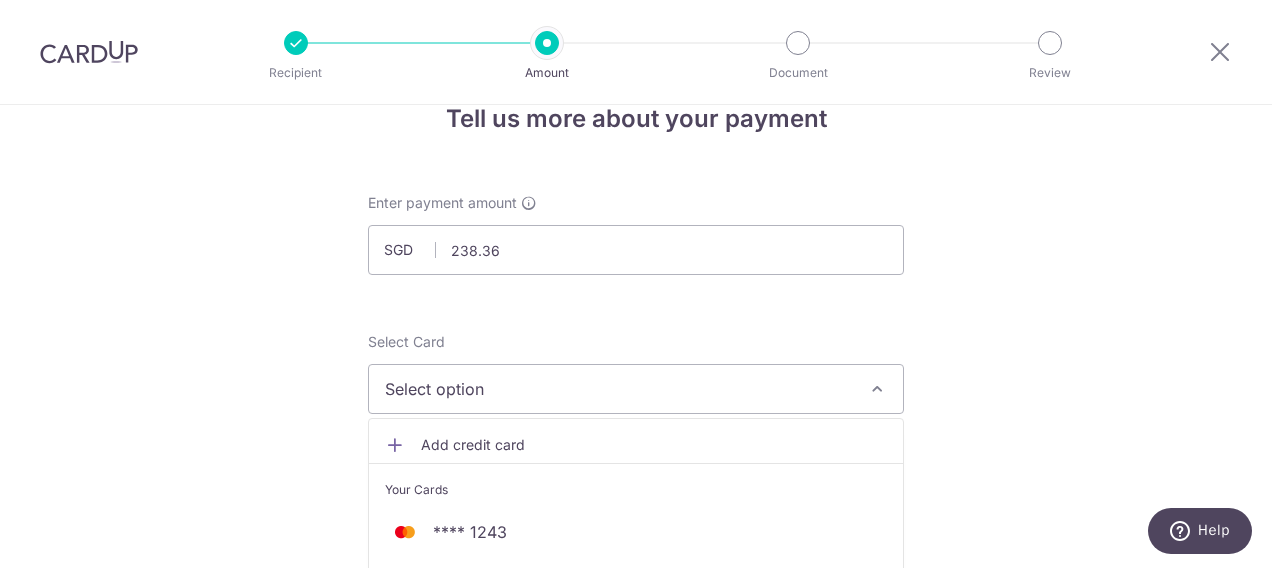 scroll, scrollTop: 0, scrollLeft: 0, axis: both 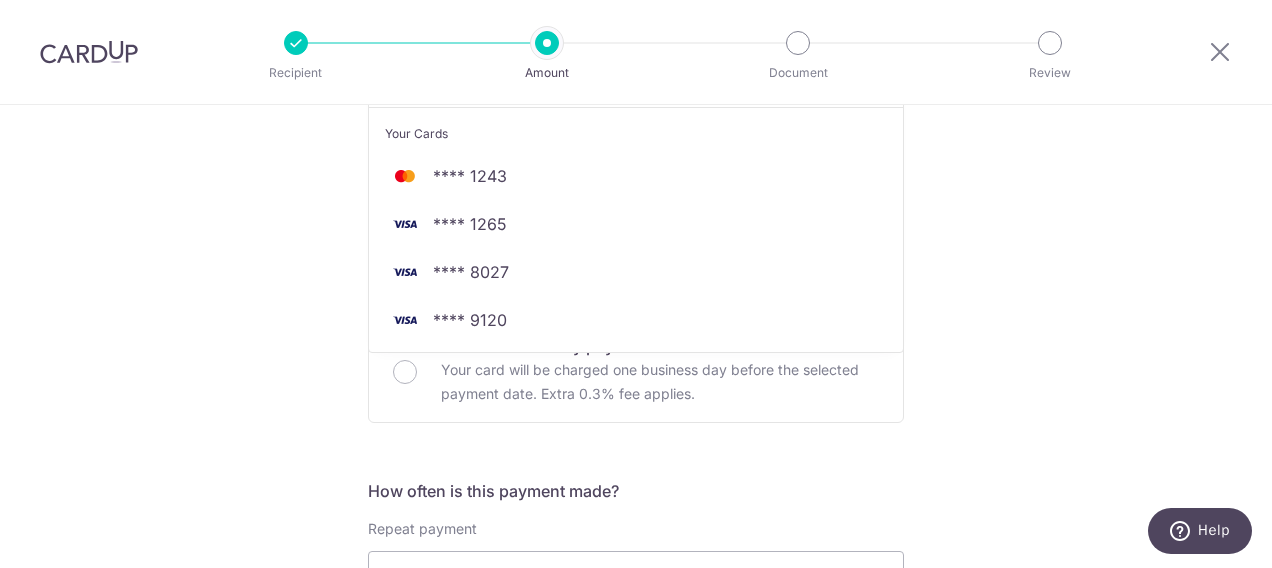 click on "Tell us more about your payment
Select option
Add credit card
Your Cards
**** [CARD_LAST_FOUR]
**** [CARD_LAST_FOUR]
**** [CARD_LAST_FOUR]
**** [CARD_LAST_FOUR]
Secure 256-bit SSL
Text
New card details
Card" at bounding box center [636, 609] 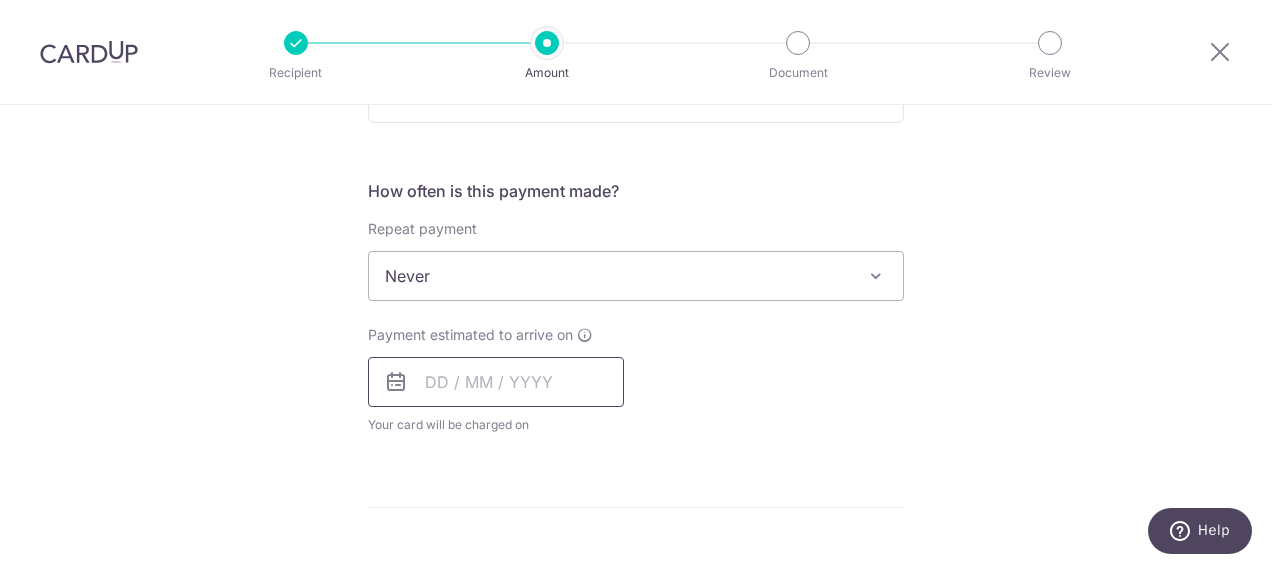click at bounding box center (496, 382) 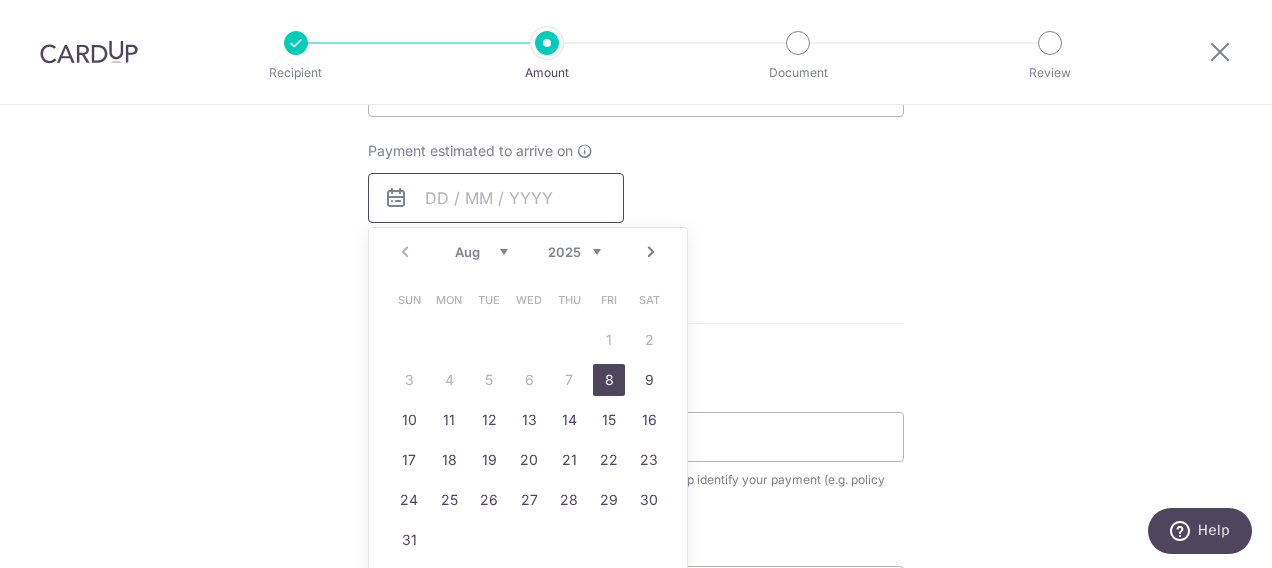 scroll, scrollTop: 900, scrollLeft: 0, axis: vertical 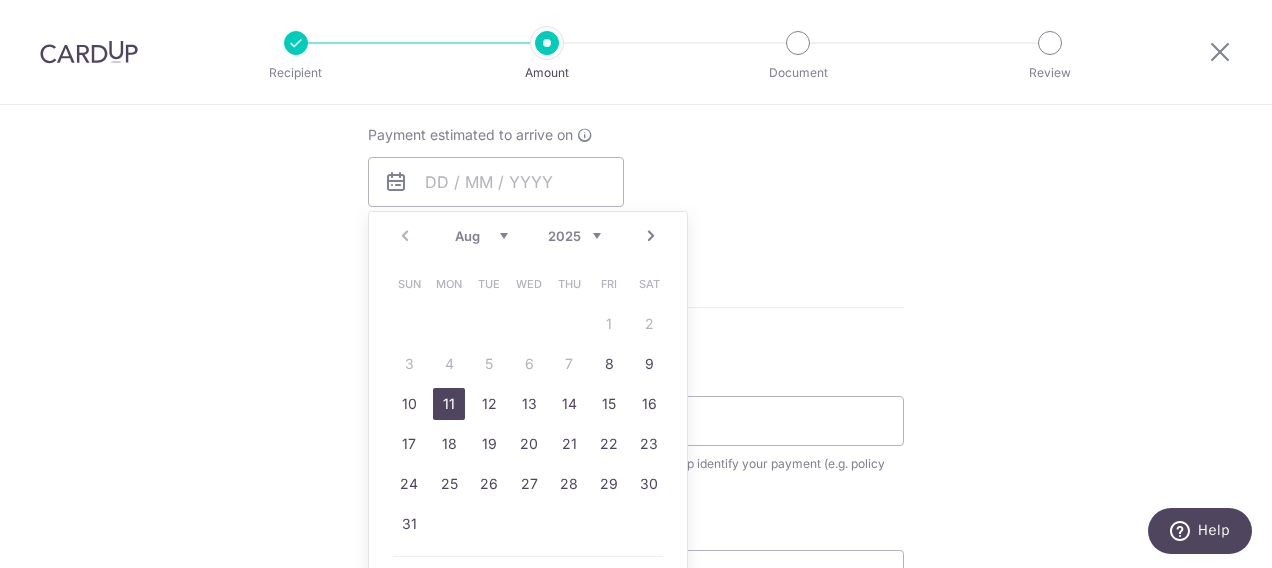 click on "11" at bounding box center [449, 404] 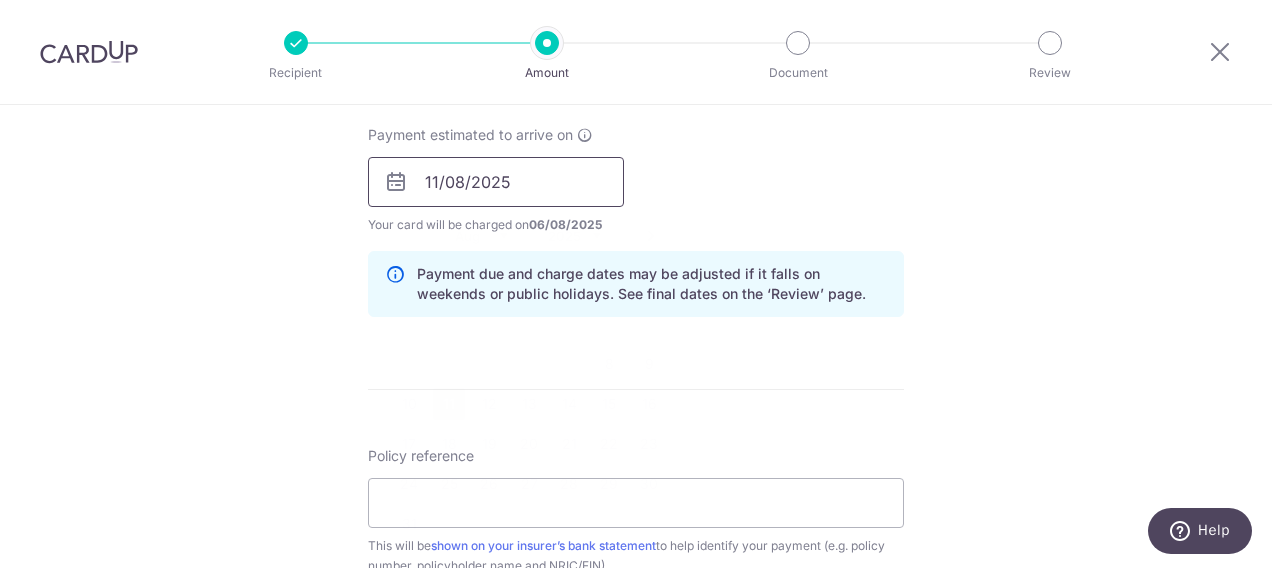click on "11/08/2025" at bounding box center (496, 182) 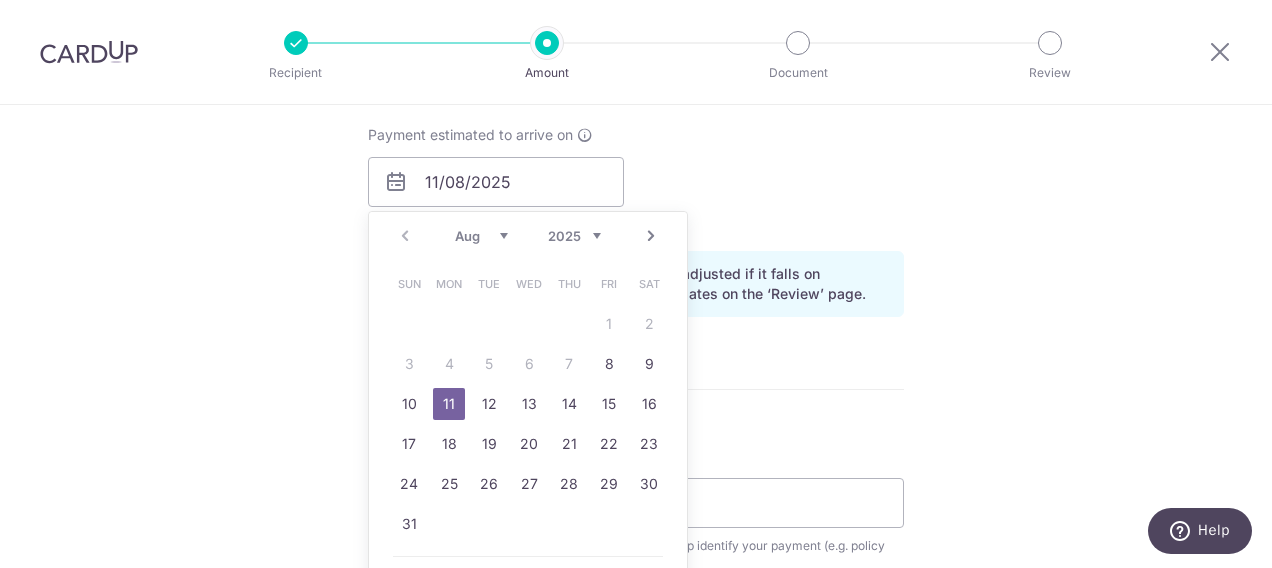 click on "Payment estimated to arrive on
[DD]/[MM]/[YYYY]
Prev Next Aug Sep Oct Nov Dec 2025 2026 2027 2028 2029 2030 2031 2032 2033 2034 2035 Sun Mon Tue Wed Thu Fri Sat           1 2 3 4 5 6 7 8 9 10 11 12 13 14 15 16 17 18 19 20 21 22 23 24 25 26 27 28 29 30 31             Why are some dates not available?
Your card will be charged on  [DD]/[MM]/[YYYY]  for the first payment
* If your payment is funded by  9:00am SGT on Wednesday [DD]/[MM]/[YYYY]
[DD]/[MM]/[YYYY]
No. of Payments" at bounding box center [636, 180] 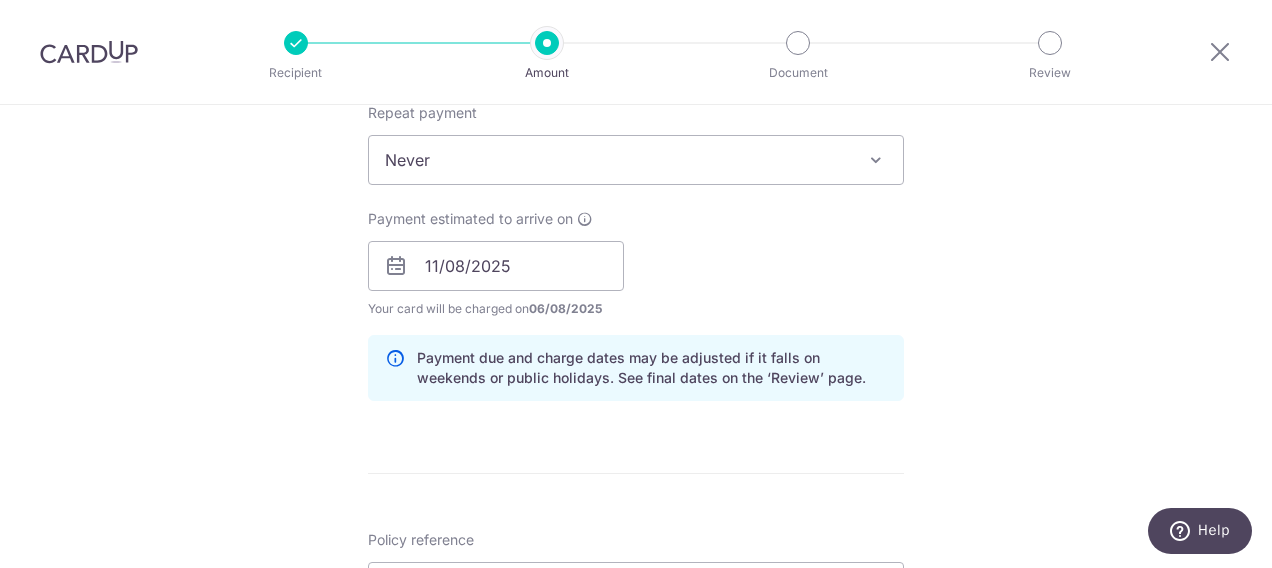 scroll, scrollTop: 800, scrollLeft: 0, axis: vertical 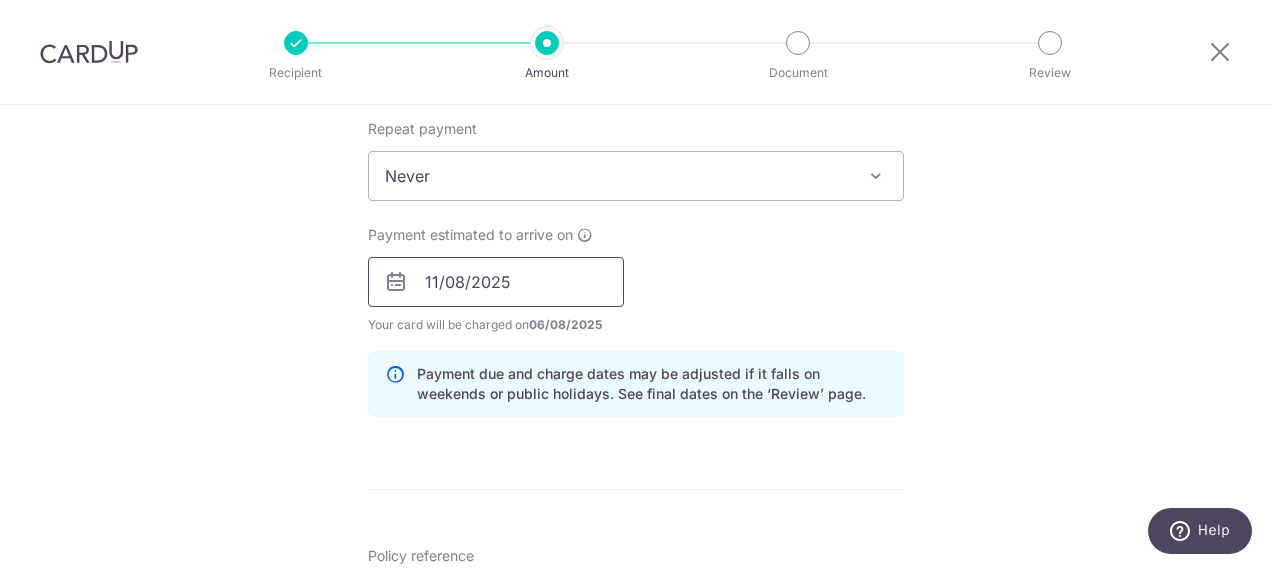 click on "11/08/2025" at bounding box center (496, 282) 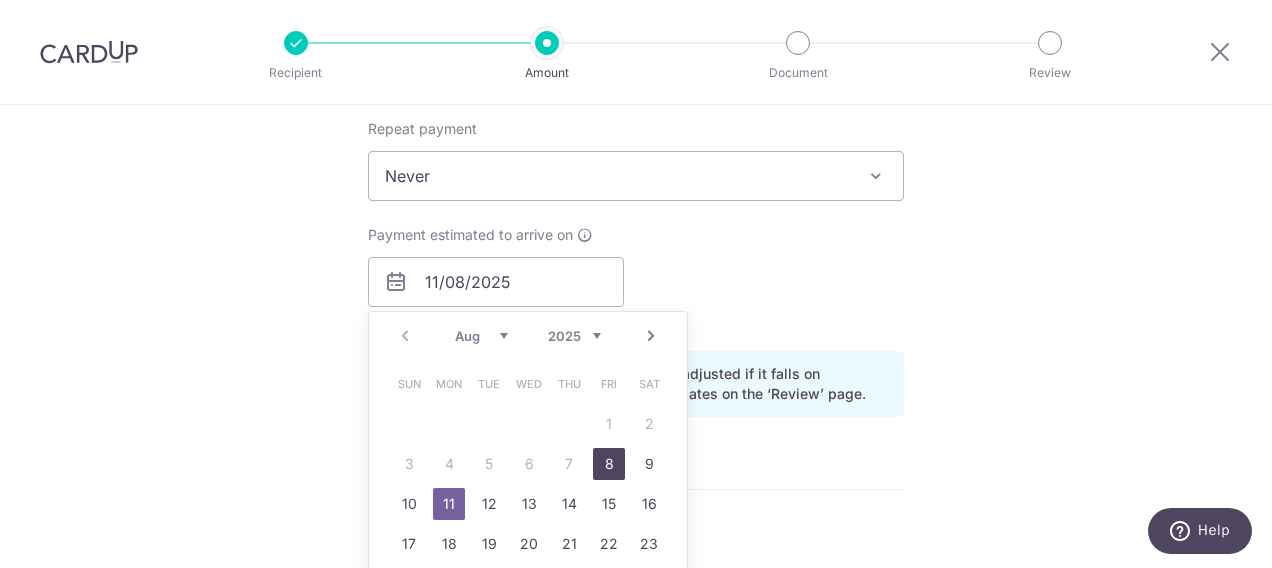 click on "8" at bounding box center (609, 464) 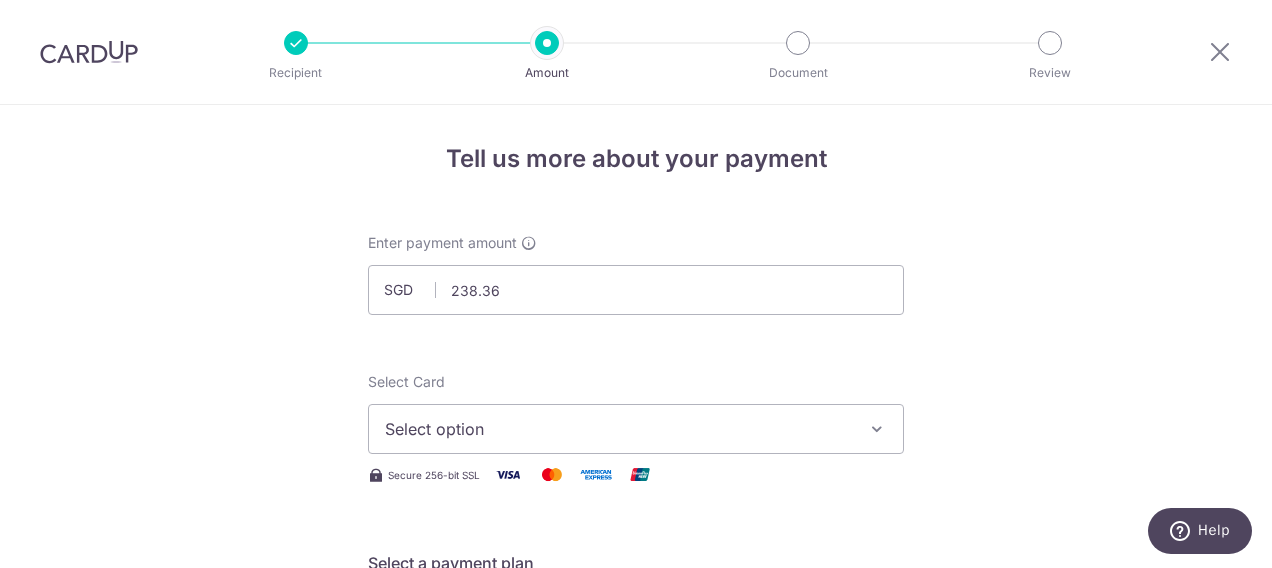 scroll, scrollTop: 0, scrollLeft: 0, axis: both 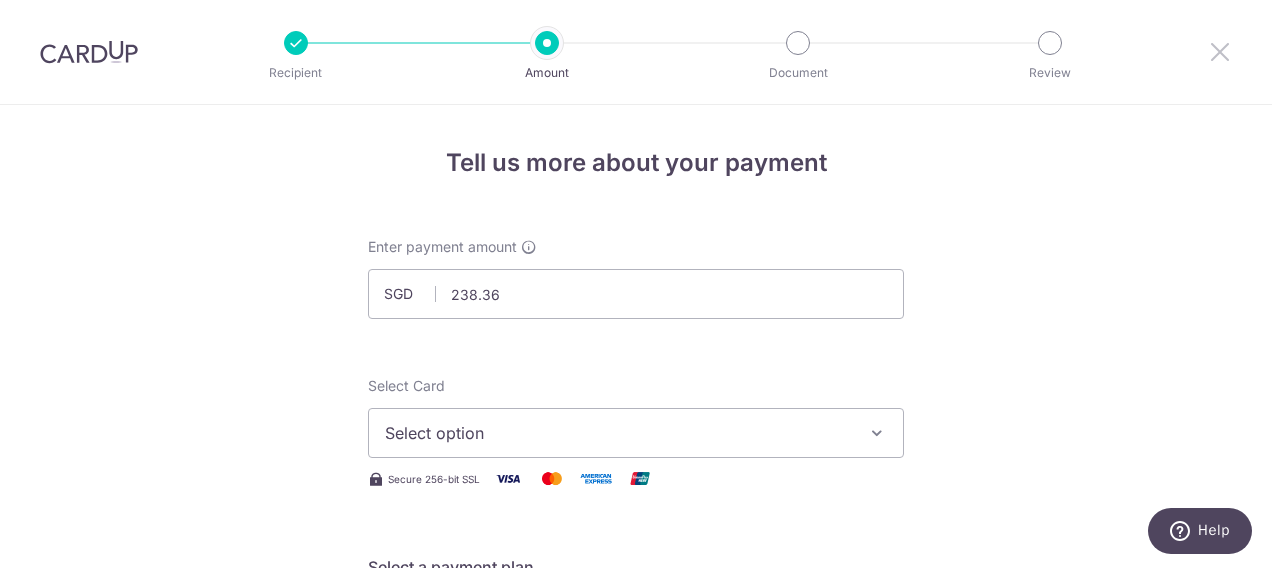 click at bounding box center [1220, 51] 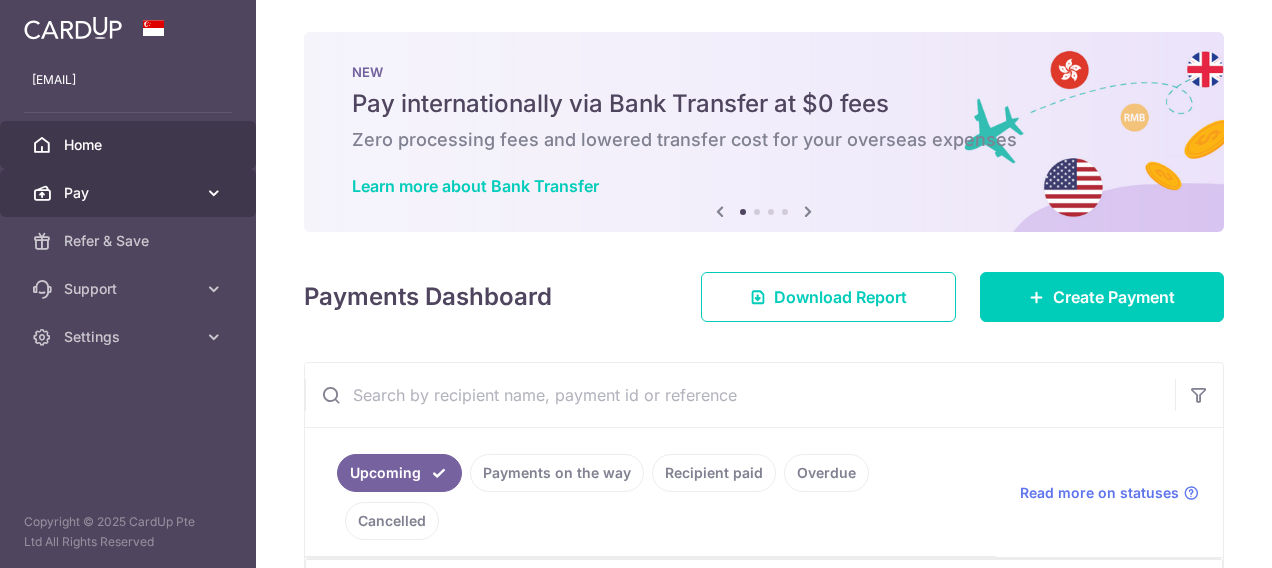 click on "Pay" at bounding box center [130, 193] 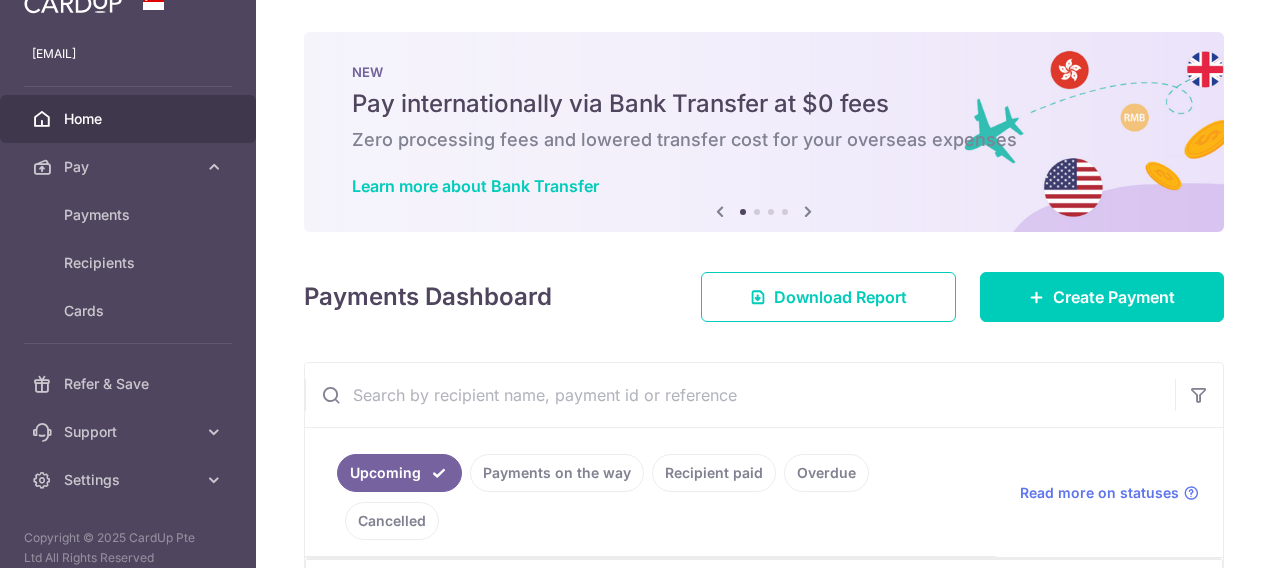 scroll, scrollTop: 41, scrollLeft: 0, axis: vertical 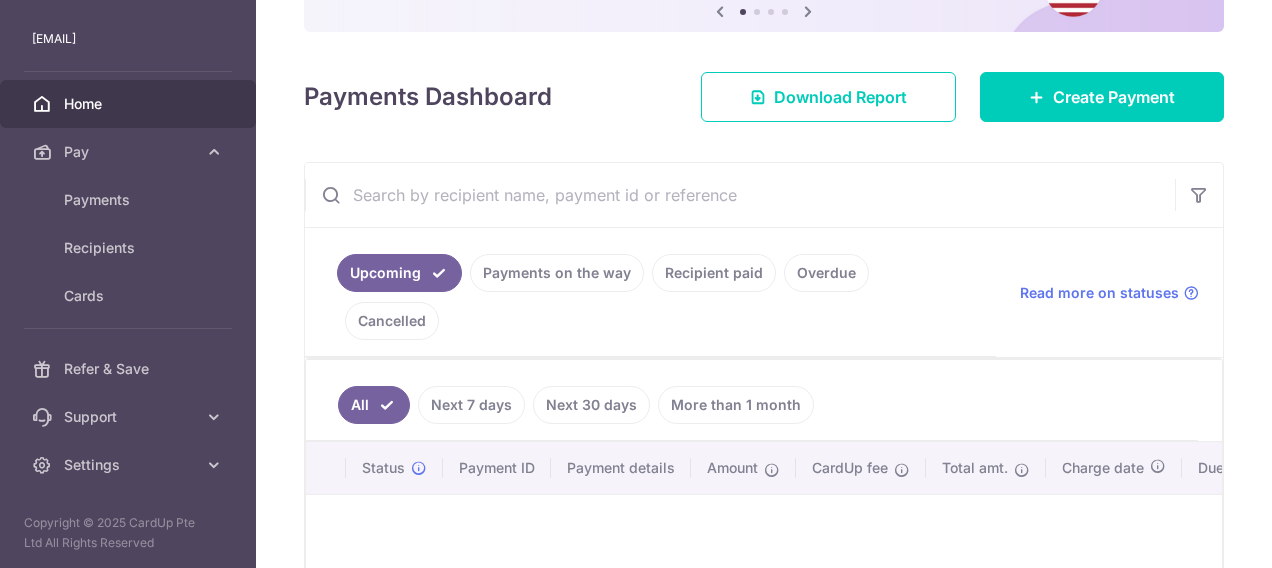 click on "More than 1 month" at bounding box center [736, 405] 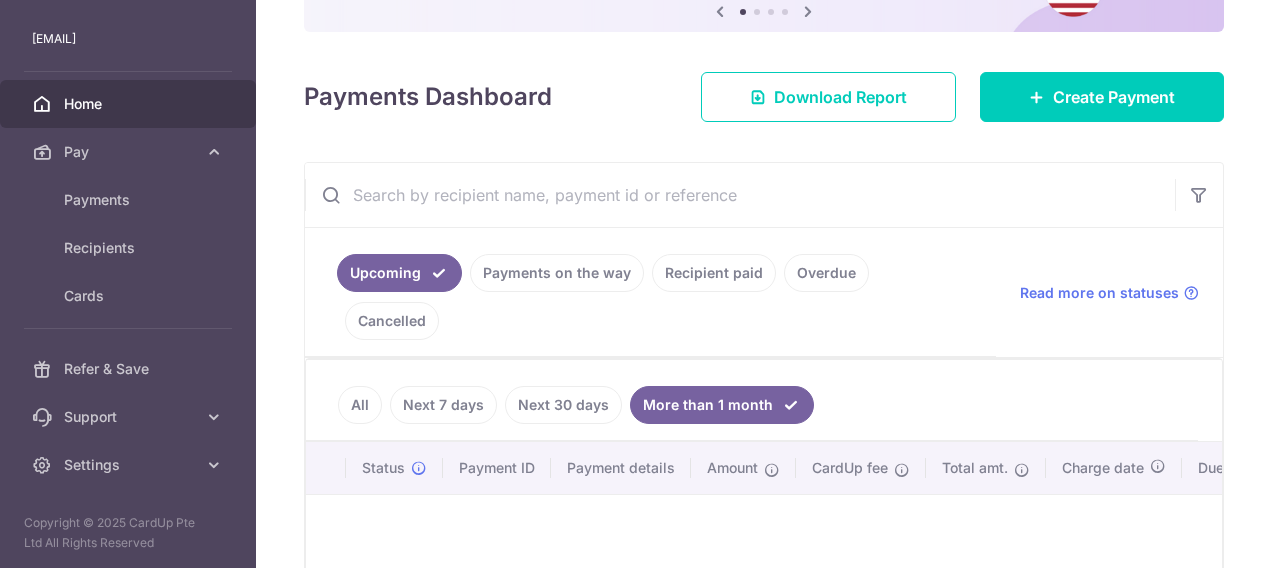 scroll, scrollTop: 300, scrollLeft: 0, axis: vertical 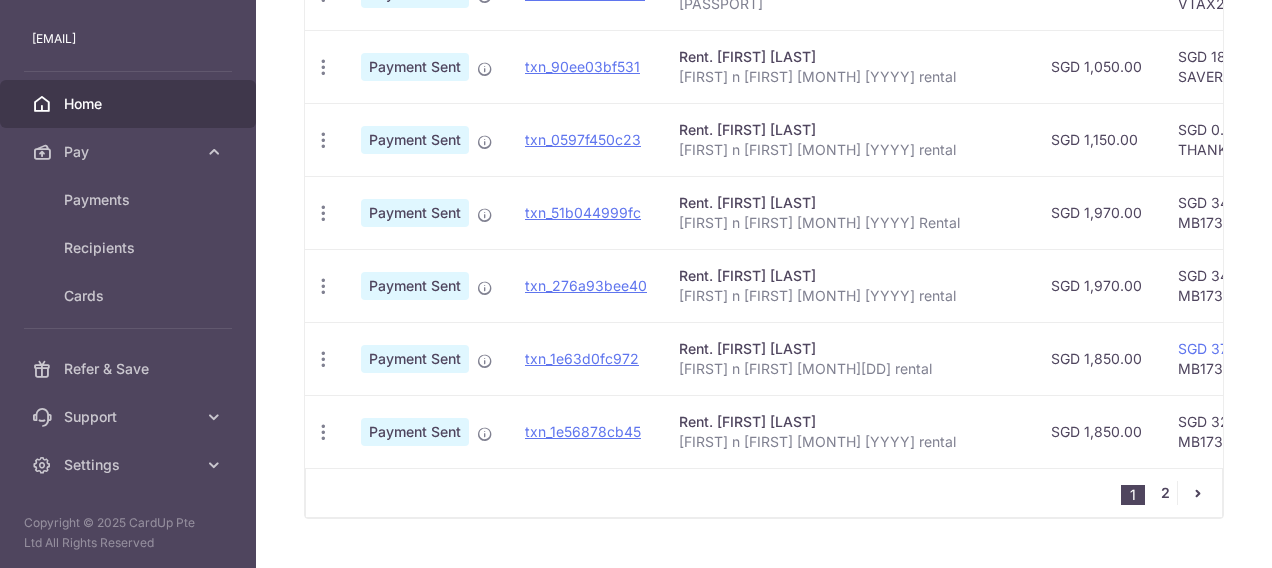 click on "2" at bounding box center (1165, 493) 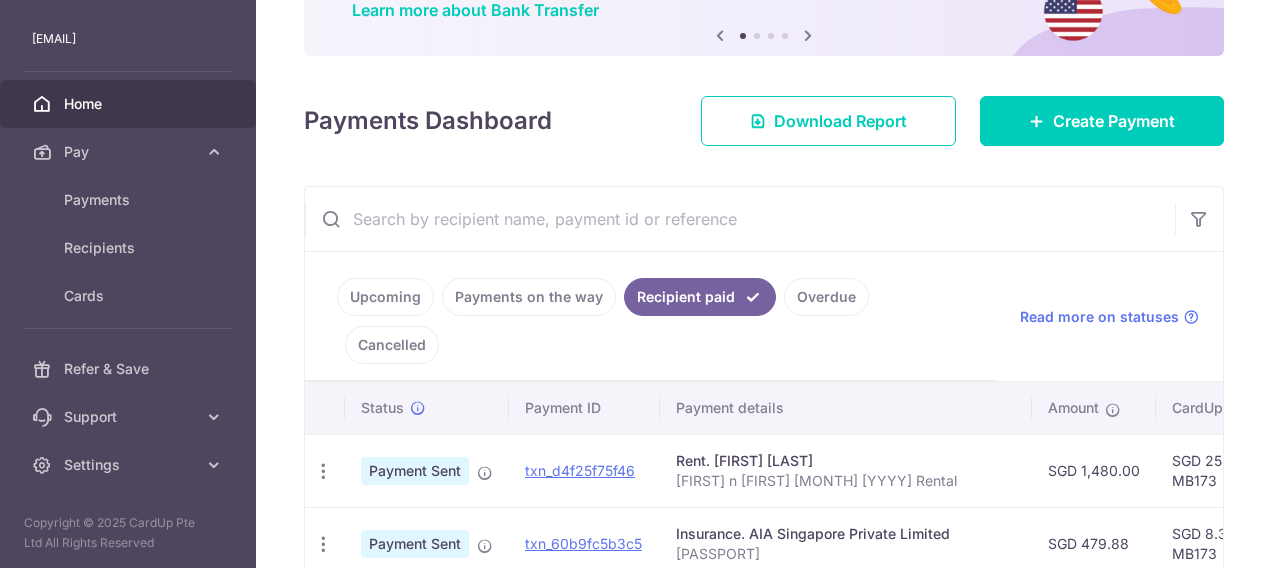 scroll, scrollTop: 276, scrollLeft: 0, axis: vertical 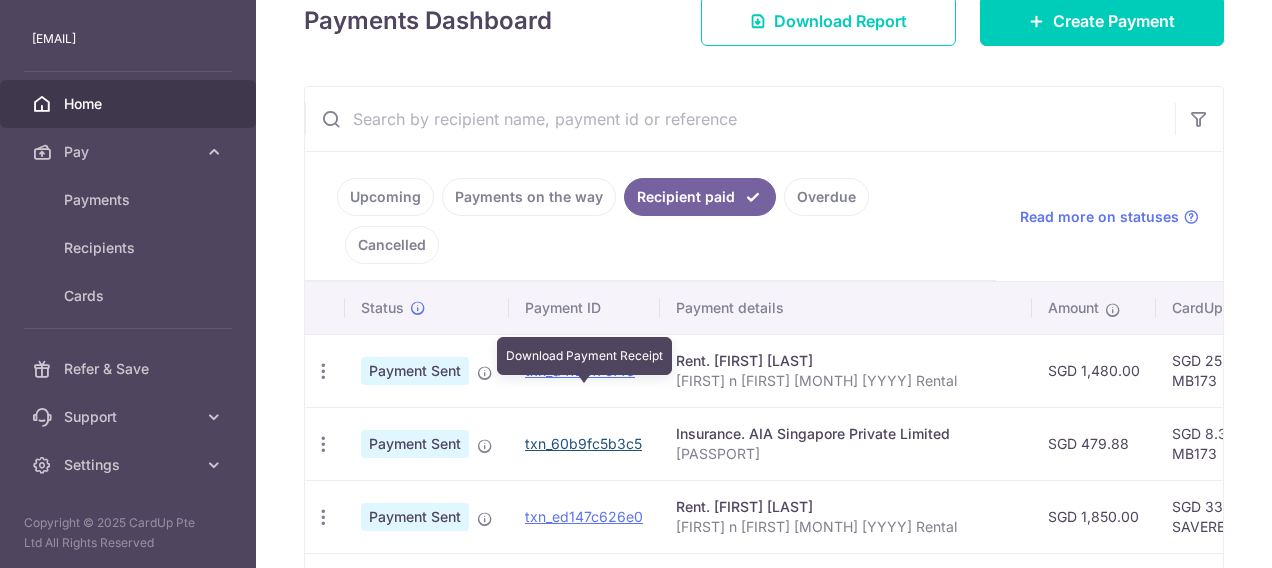 drag, startPoint x: 548, startPoint y: 386, endPoint x: 744, endPoint y: 51, distance: 388.12497 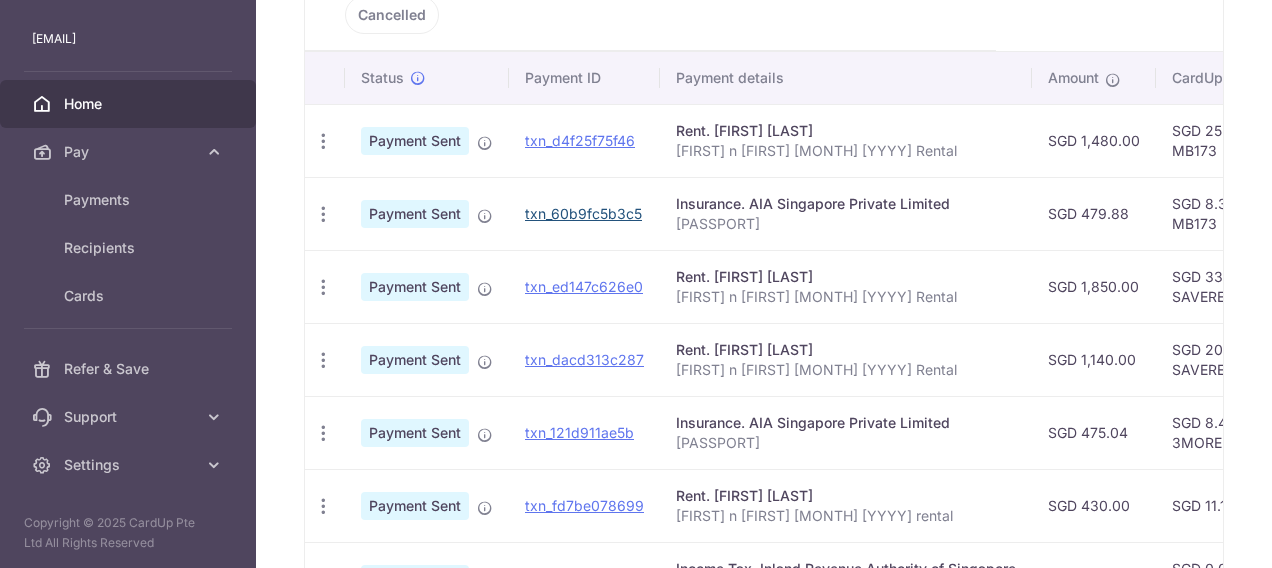 scroll, scrollTop: 476, scrollLeft: 0, axis: vertical 